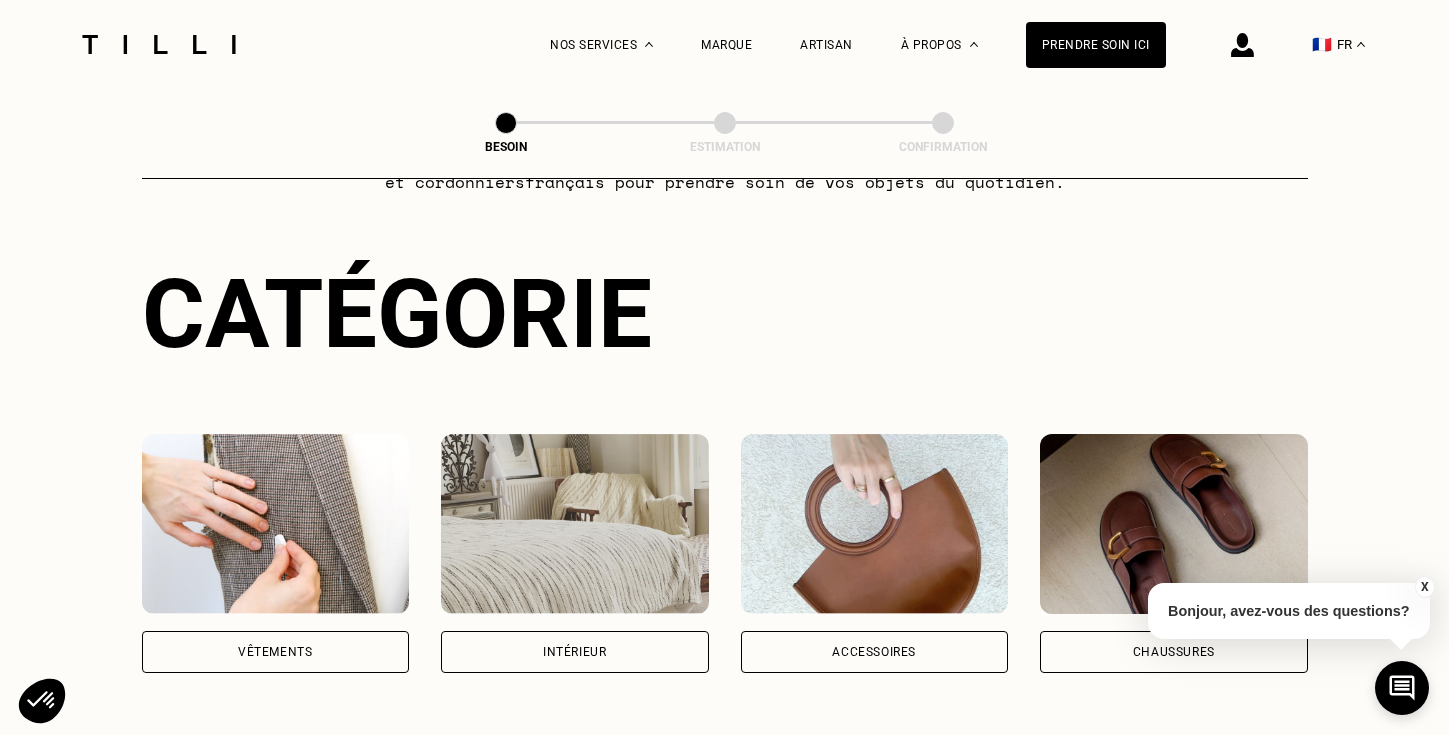 scroll, scrollTop: 232, scrollLeft: 0, axis: vertical 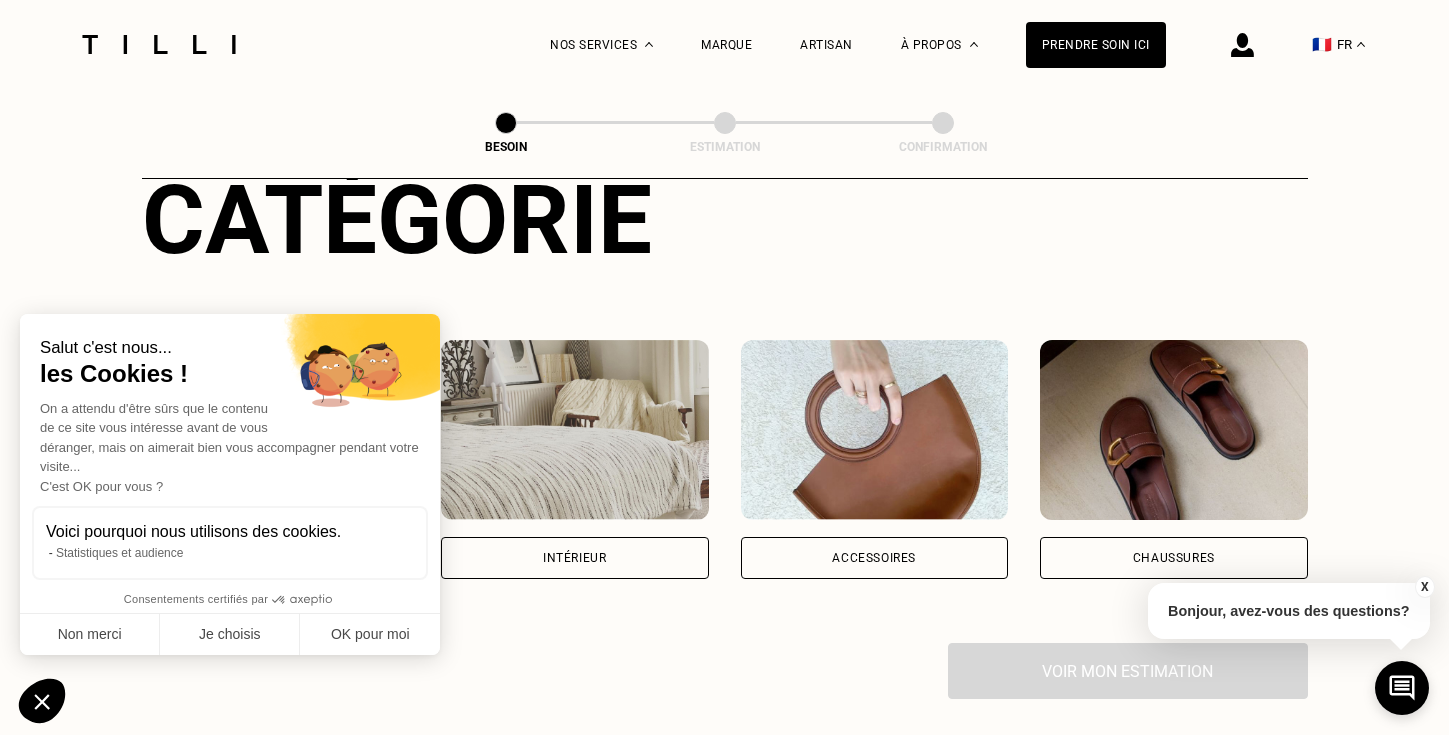 click on "Voici pourquoi nous utilisons des cookies. Statistiques et audience" at bounding box center [230, 543] 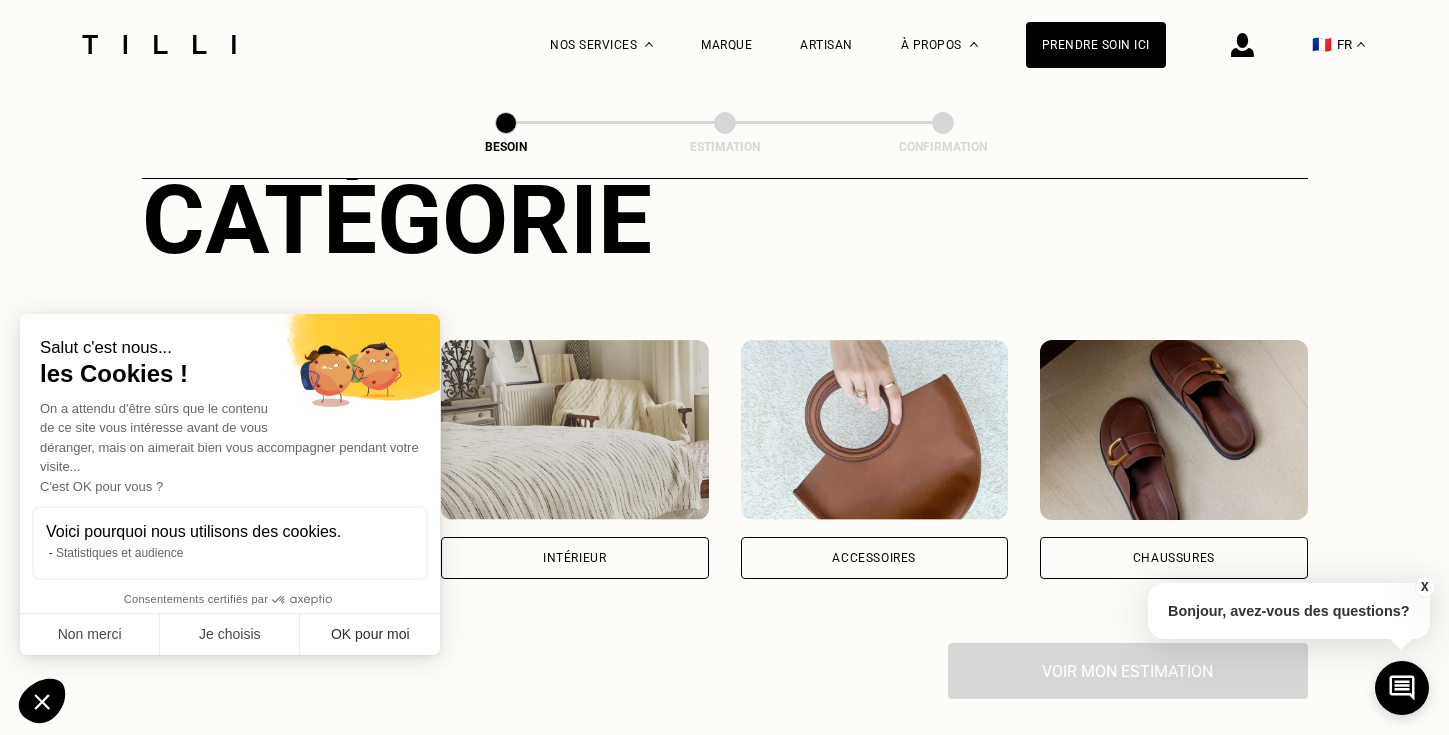 click on "OK pour moi" at bounding box center [370, 635] 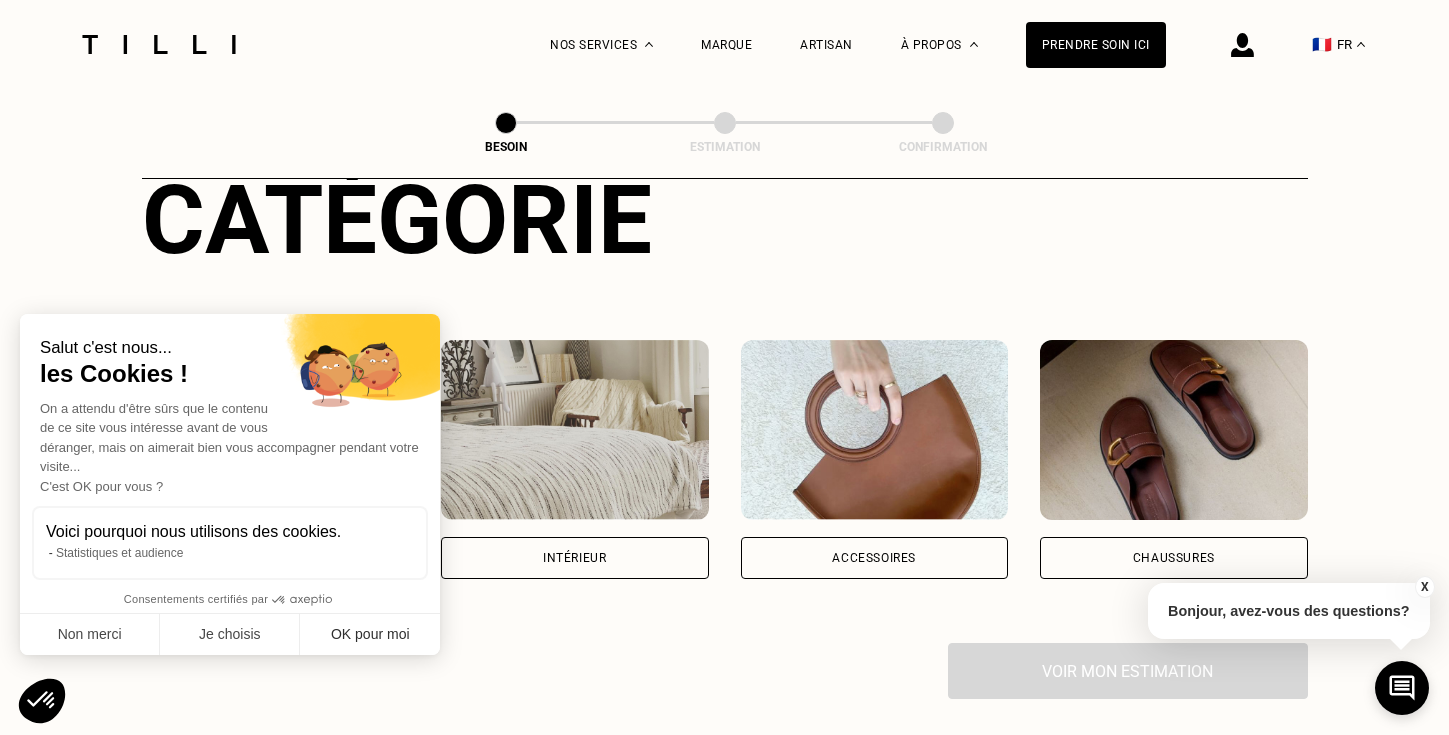 scroll, scrollTop: 0, scrollLeft: 0, axis: both 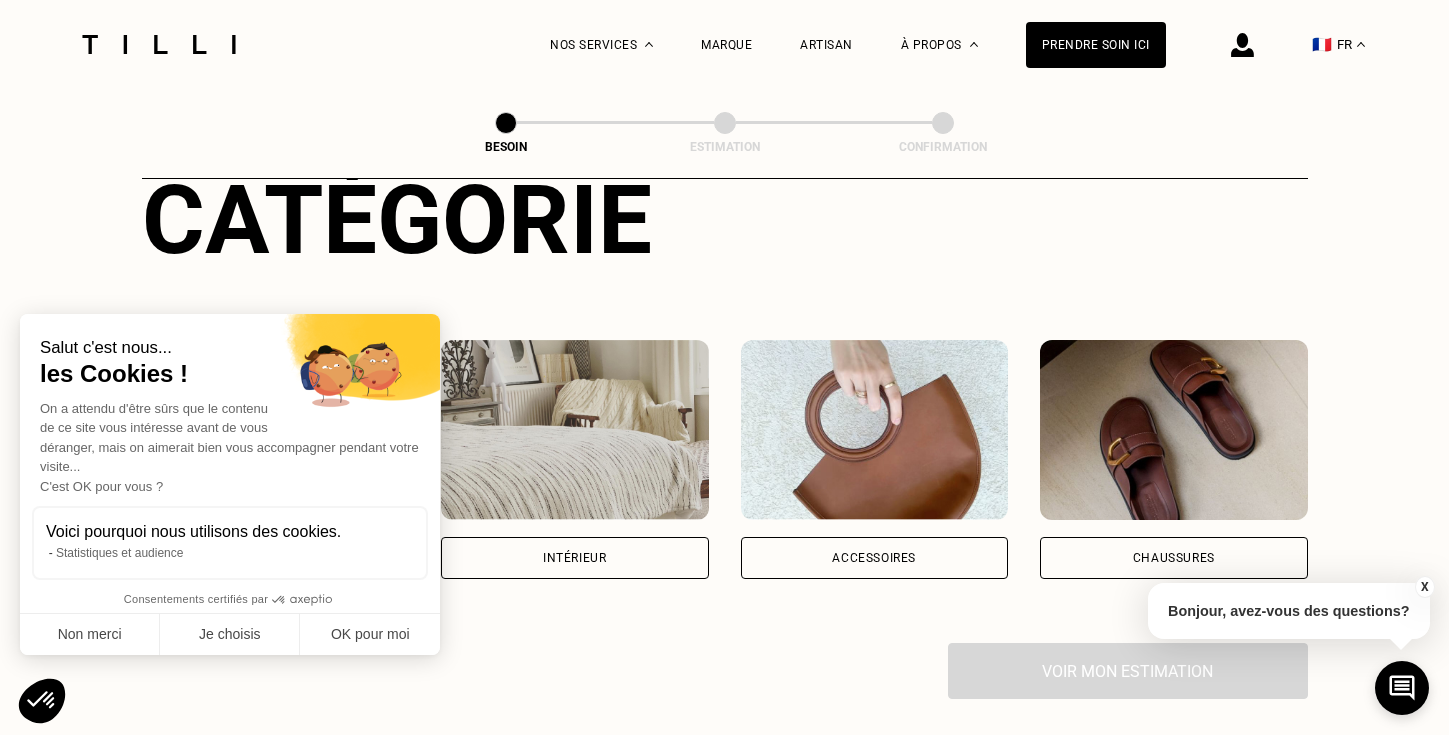 checkbox on "true" 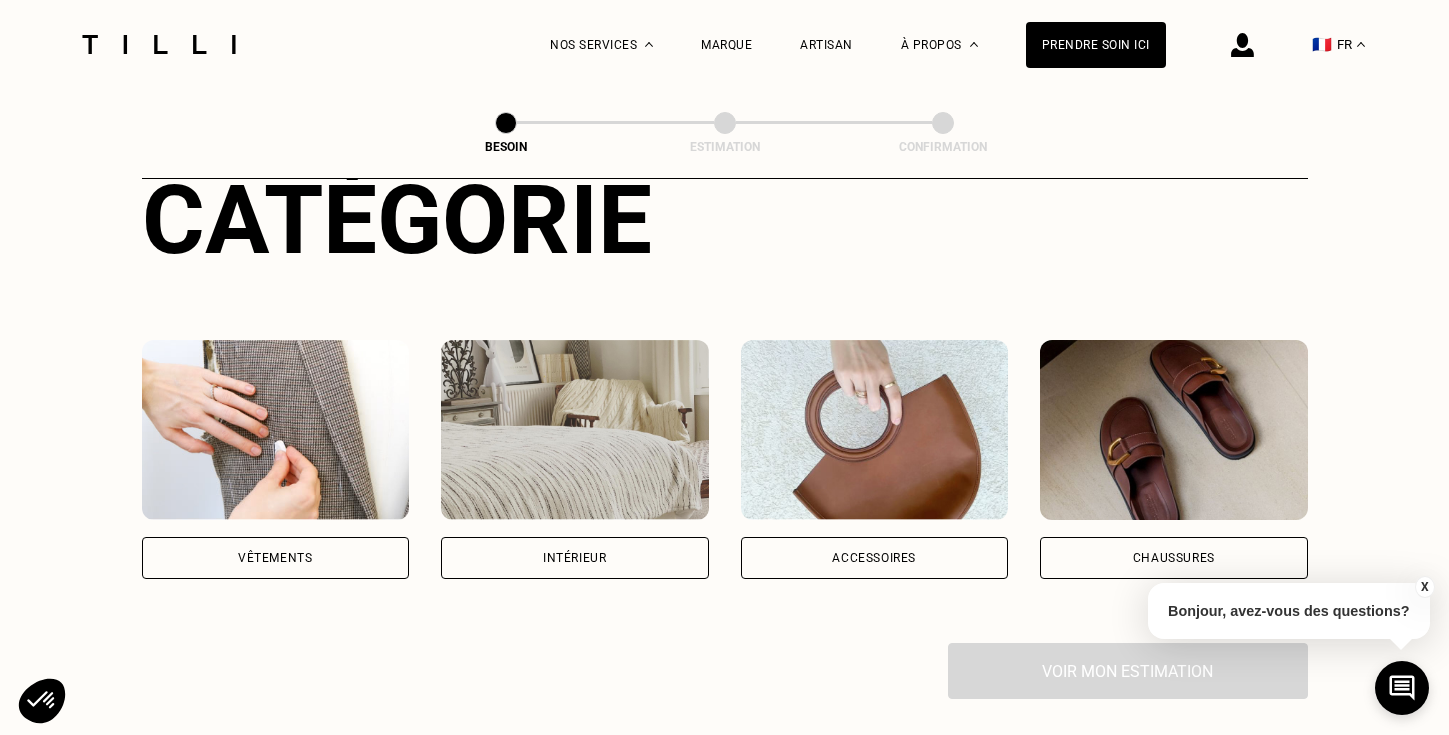 click on "Vêtements" at bounding box center [276, 558] 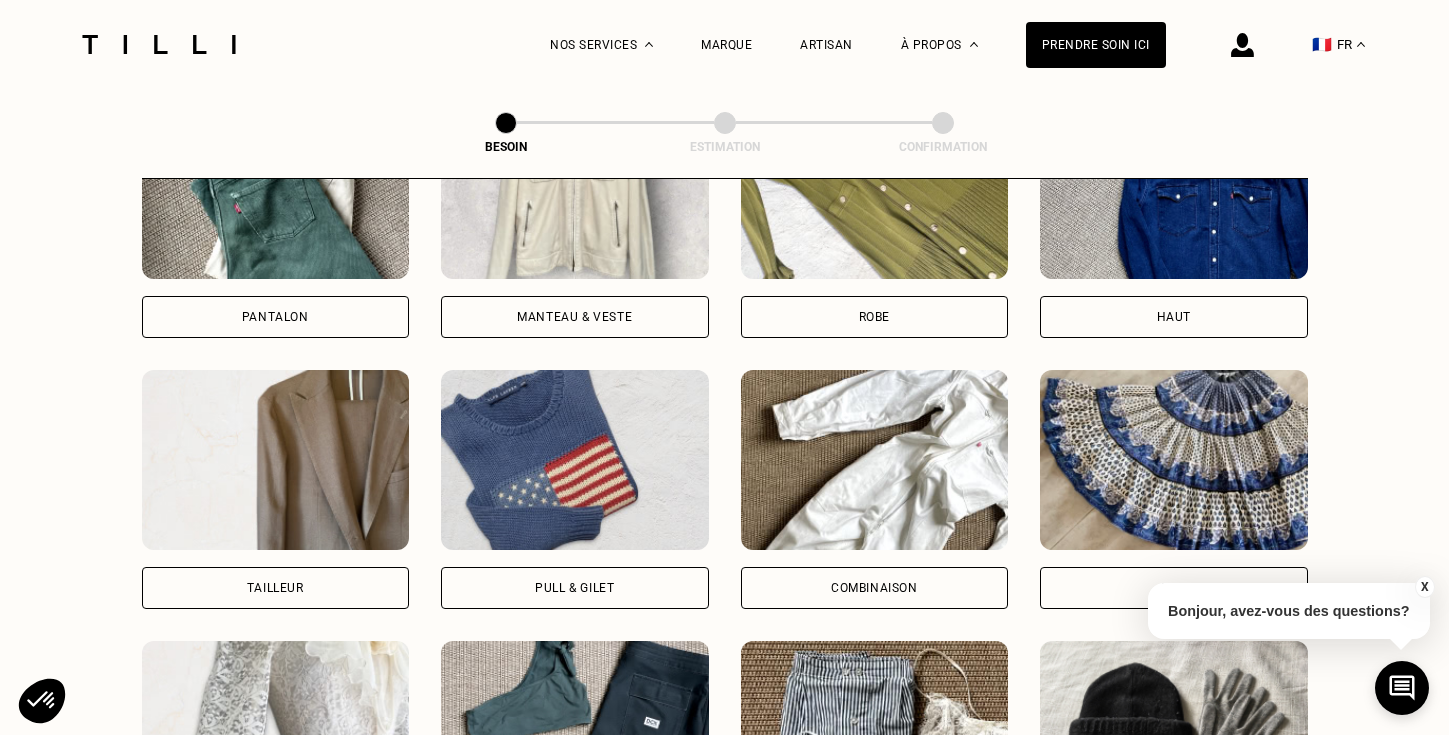 scroll, scrollTop: 1044, scrollLeft: 0, axis: vertical 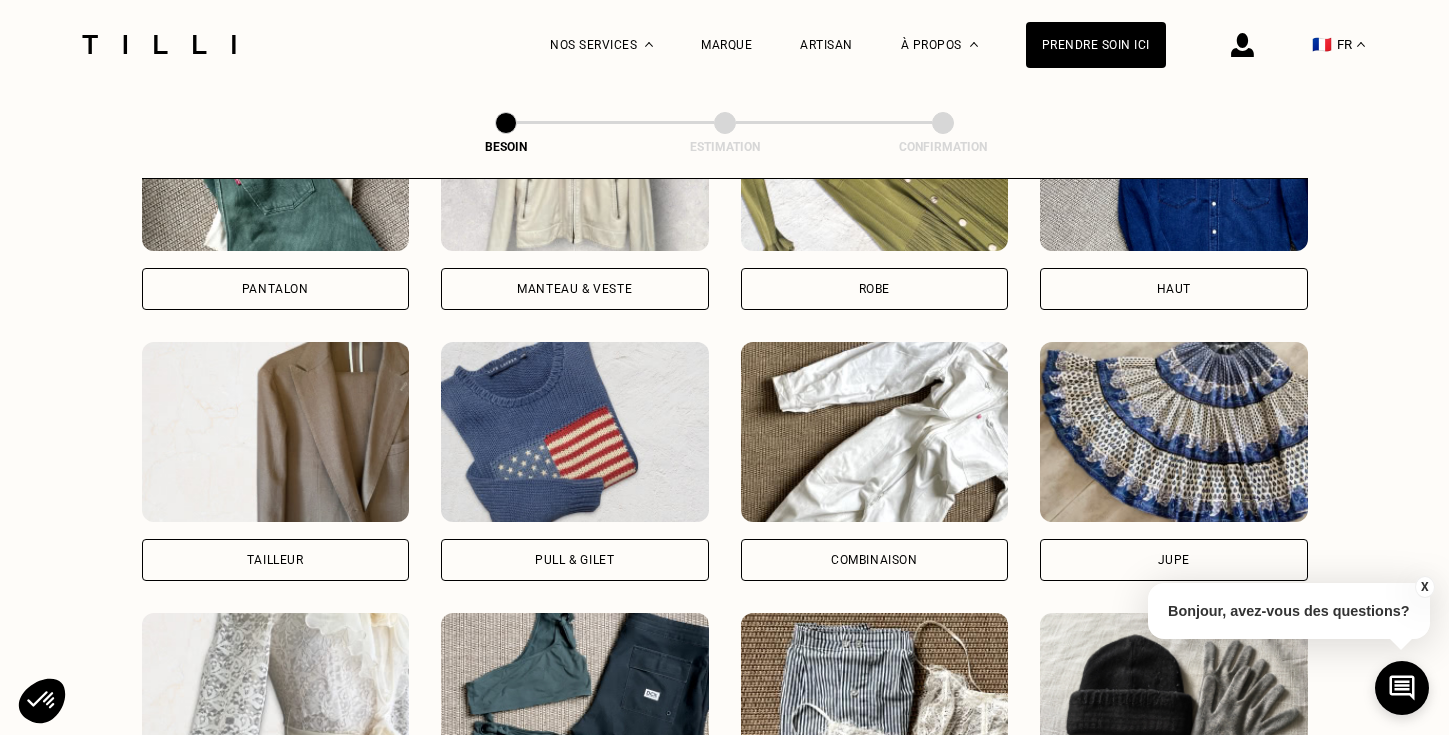click on "Pantalon" at bounding box center (276, 289) 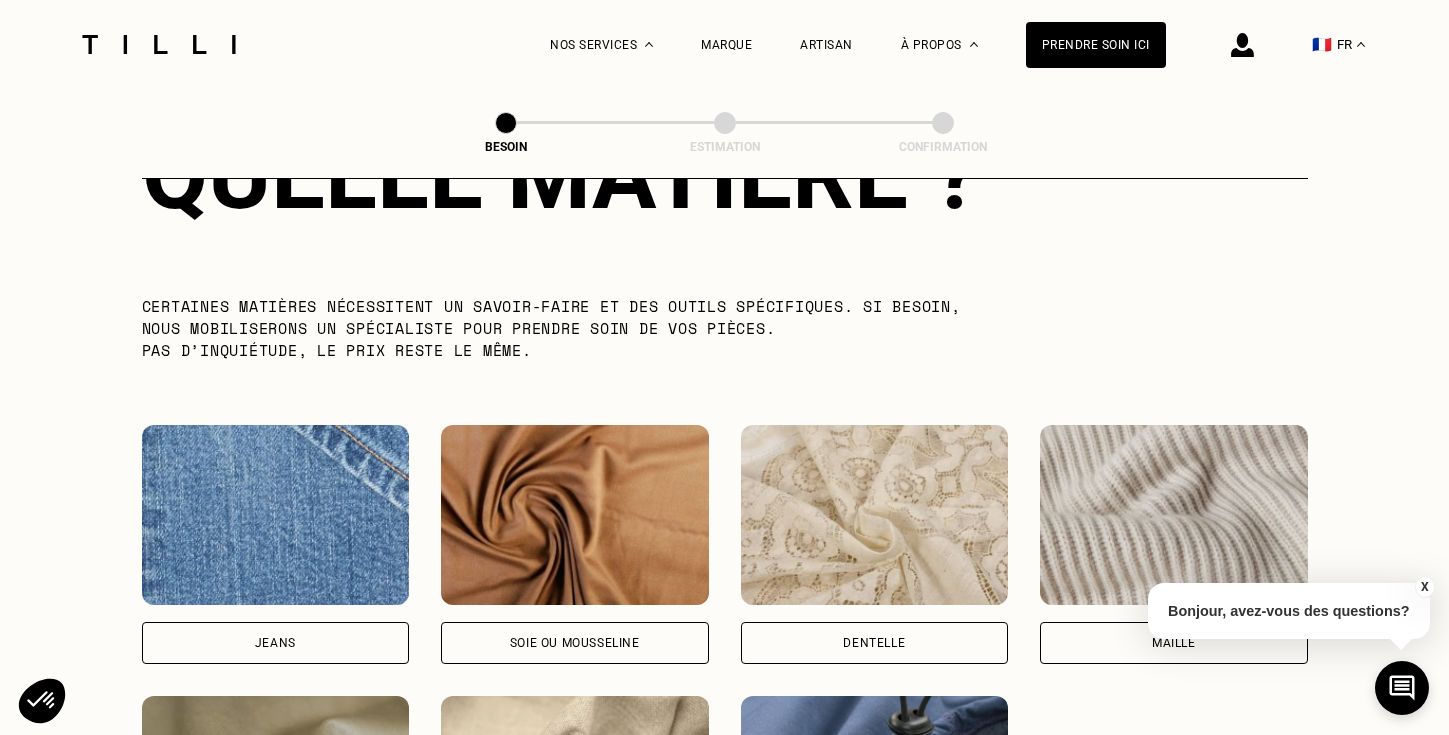 scroll, scrollTop: 1960, scrollLeft: 0, axis: vertical 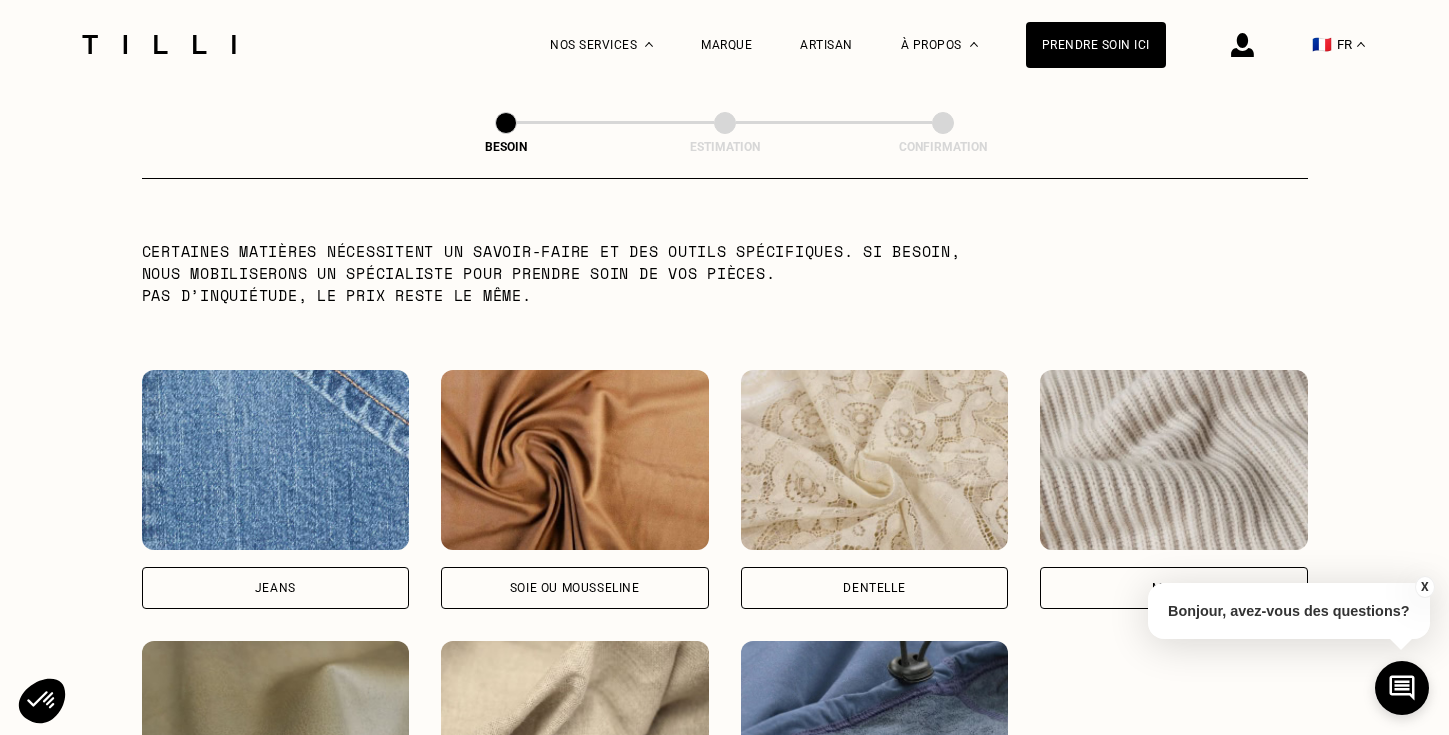click on "Jeans" at bounding box center [276, 588] 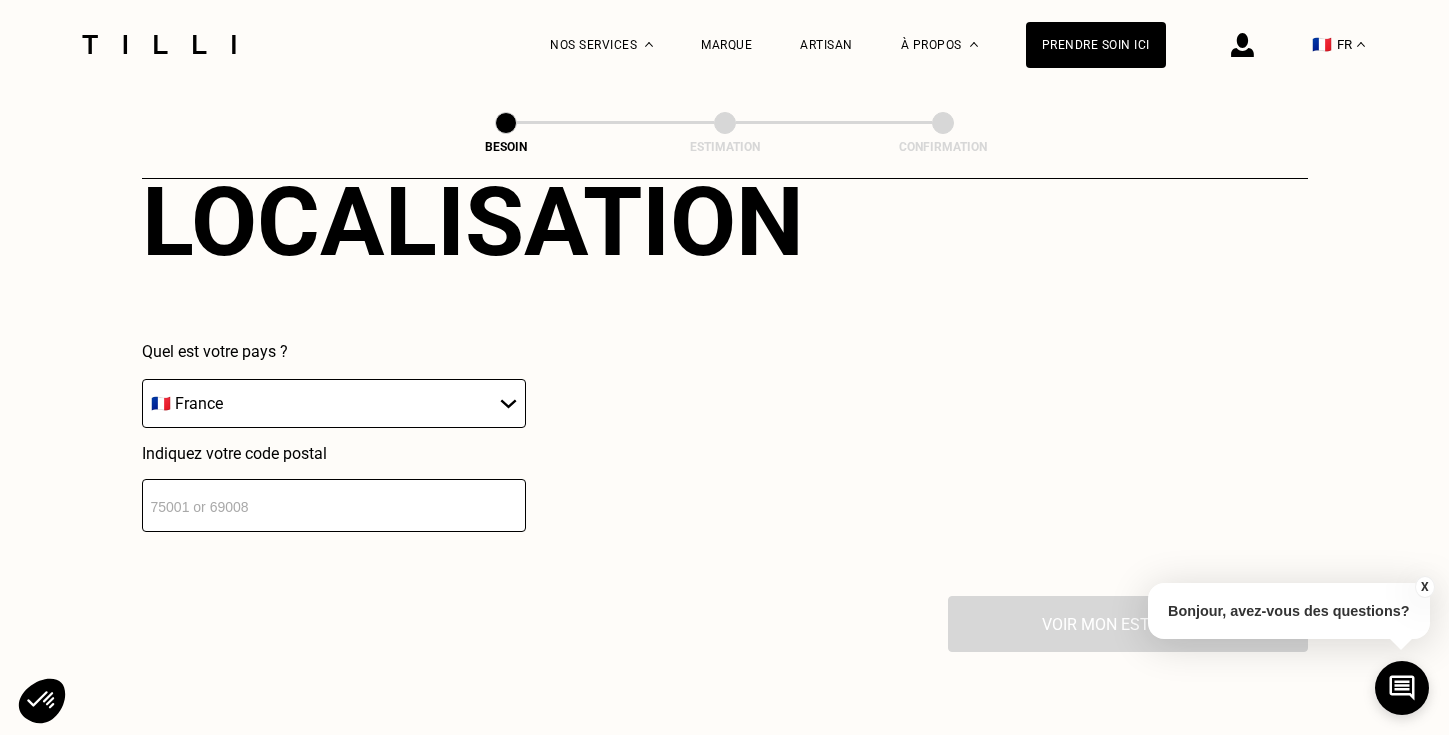 scroll, scrollTop: 2820, scrollLeft: 0, axis: vertical 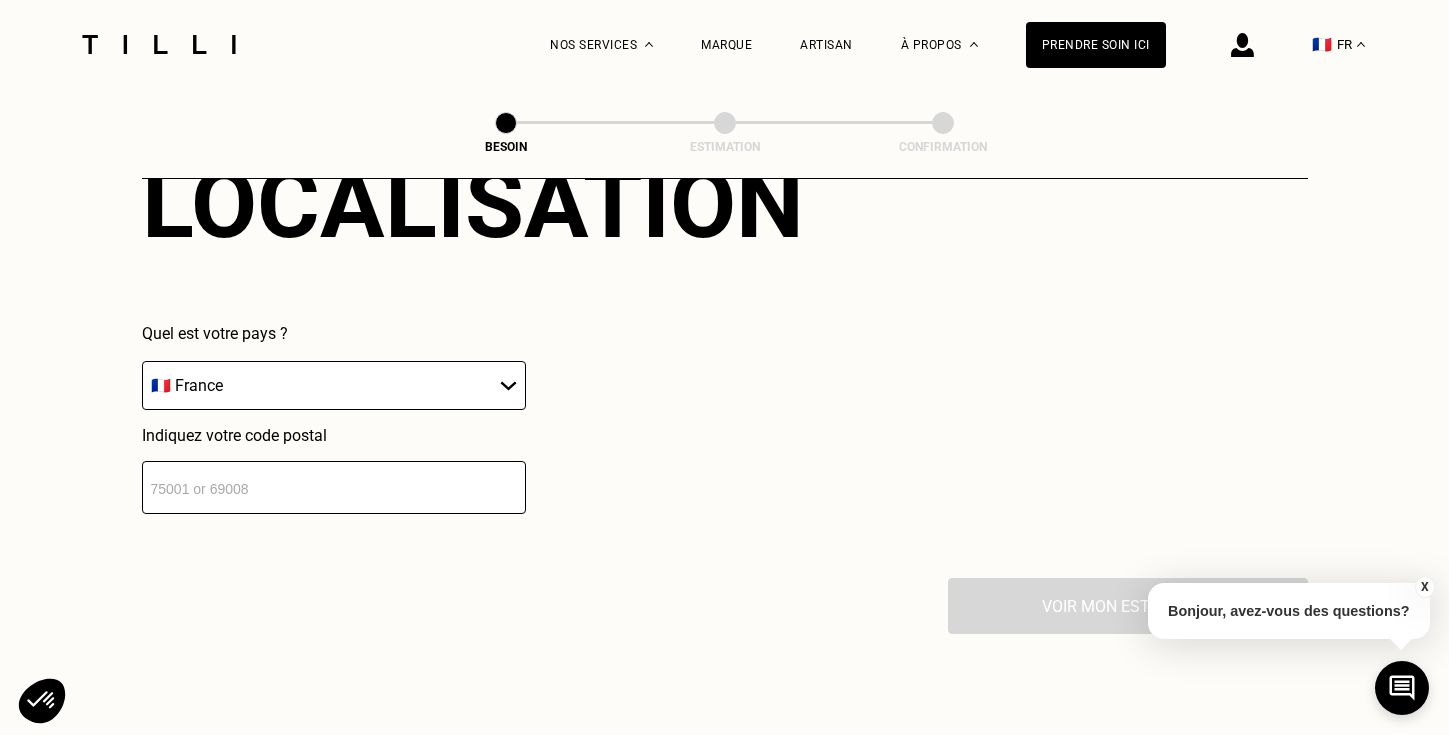 click at bounding box center [334, 487] 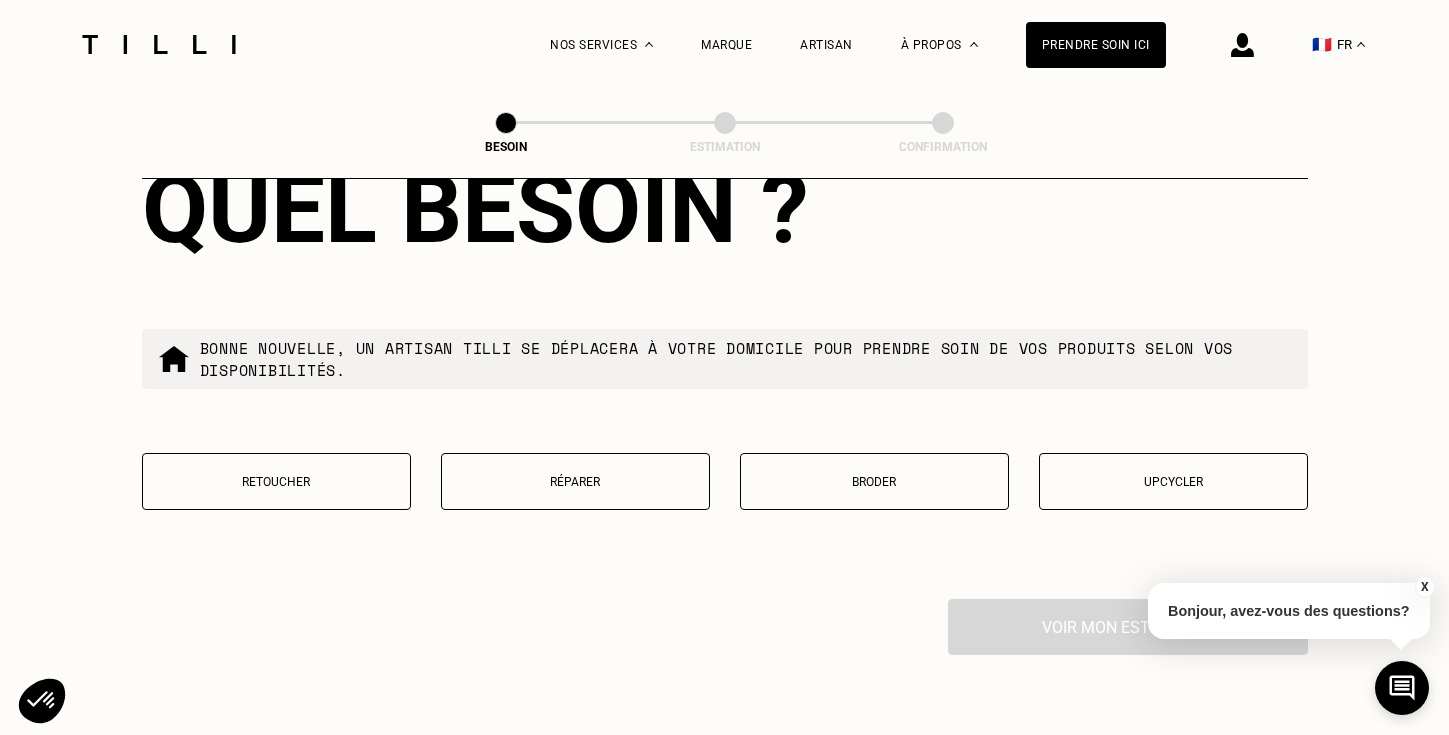 scroll, scrollTop: 3310, scrollLeft: 0, axis: vertical 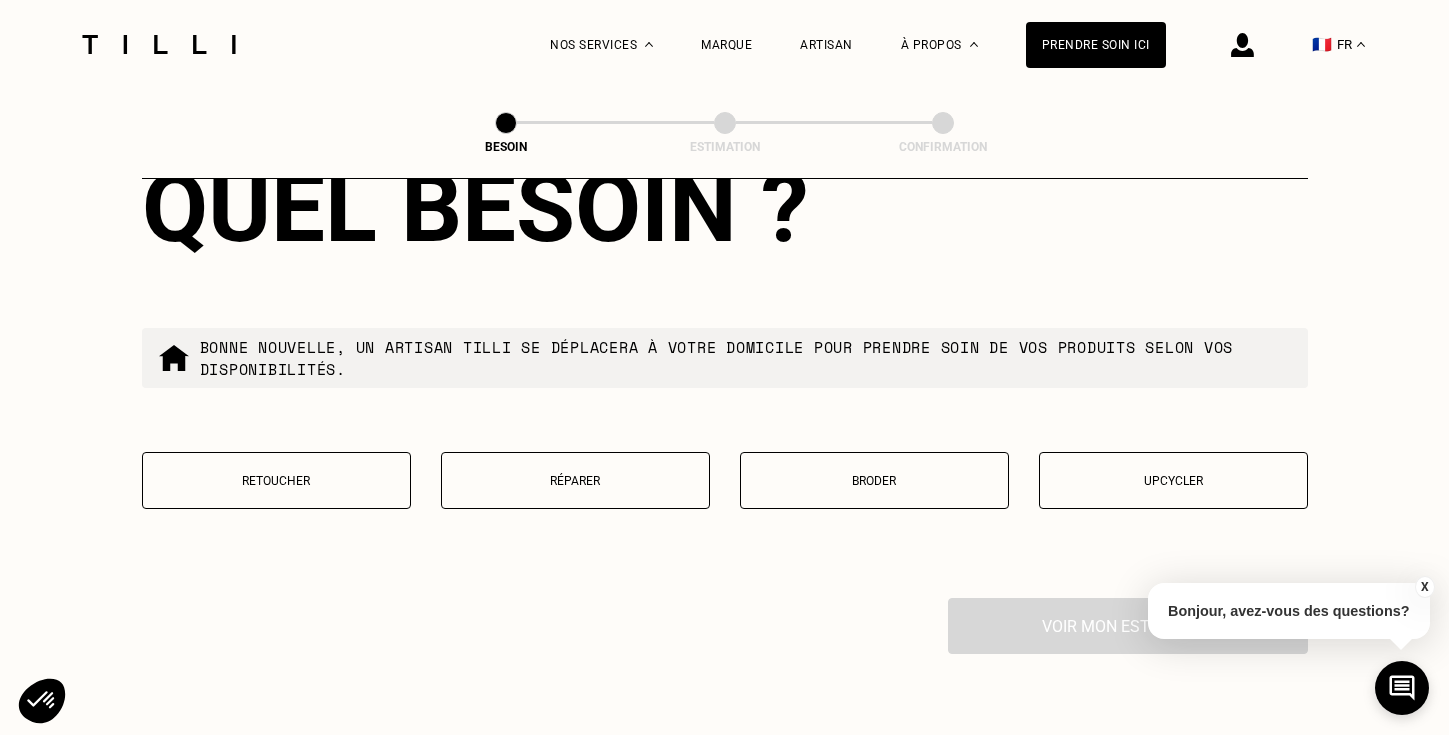 type on "[ZIP]" 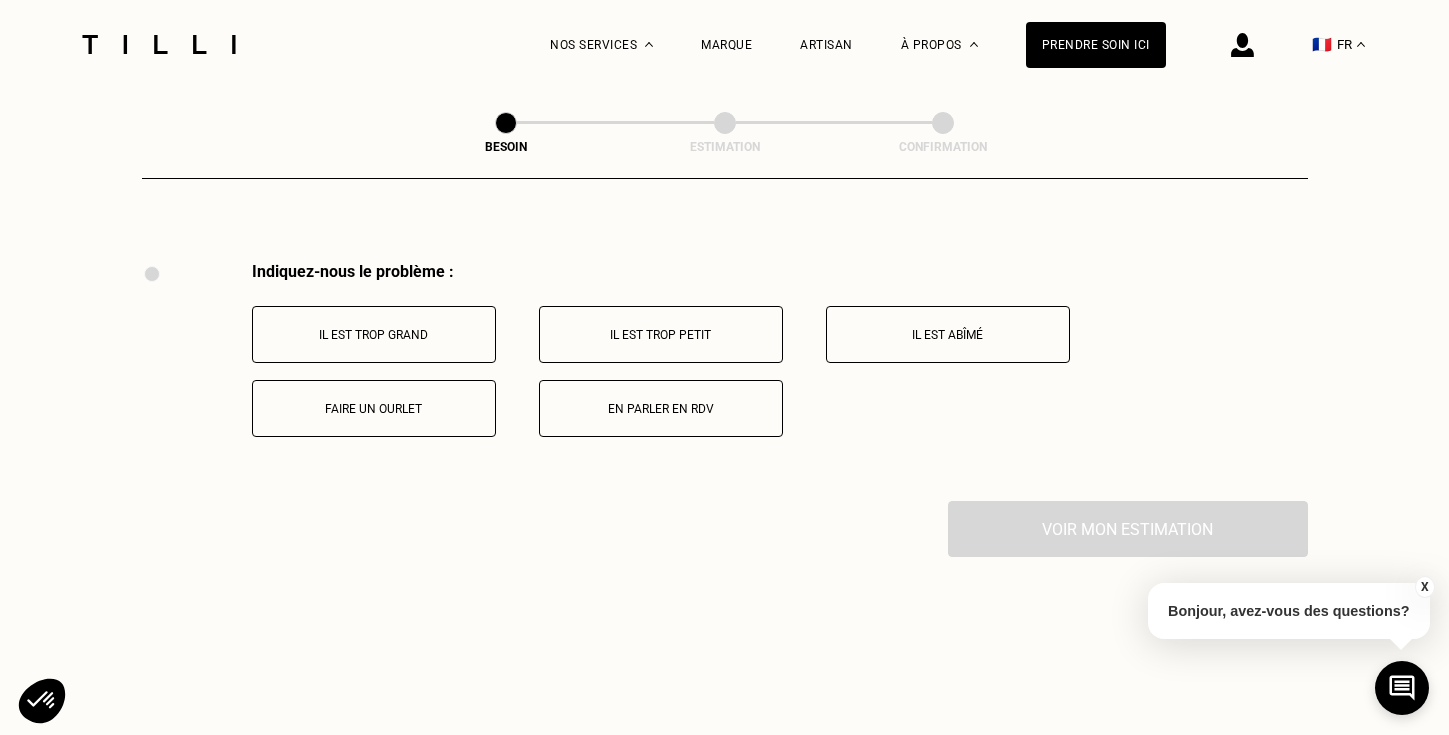scroll, scrollTop: 3644, scrollLeft: 0, axis: vertical 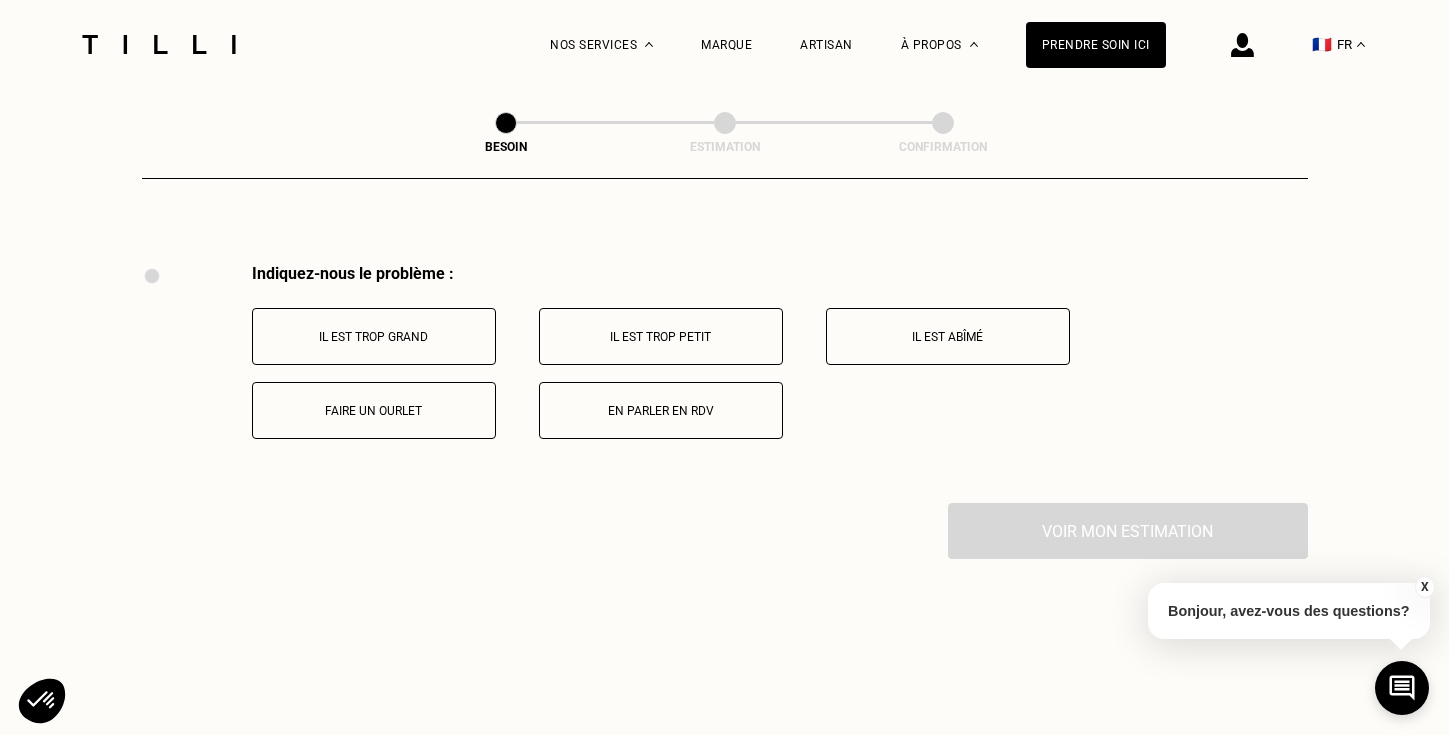 click on "Il est trop grand" at bounding box center [374, 337] 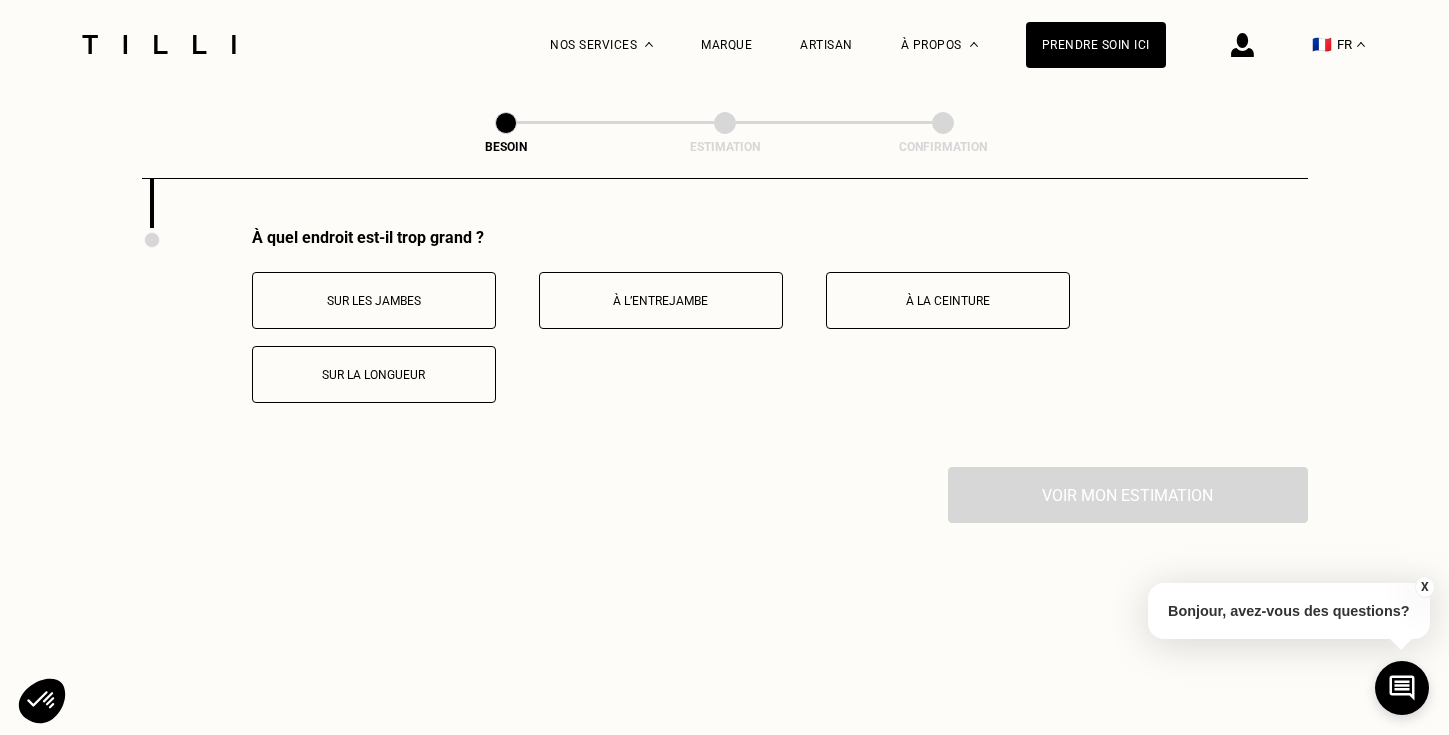 scroll, scrollTop: 3927, scrollLeft: 0, axis: vertical 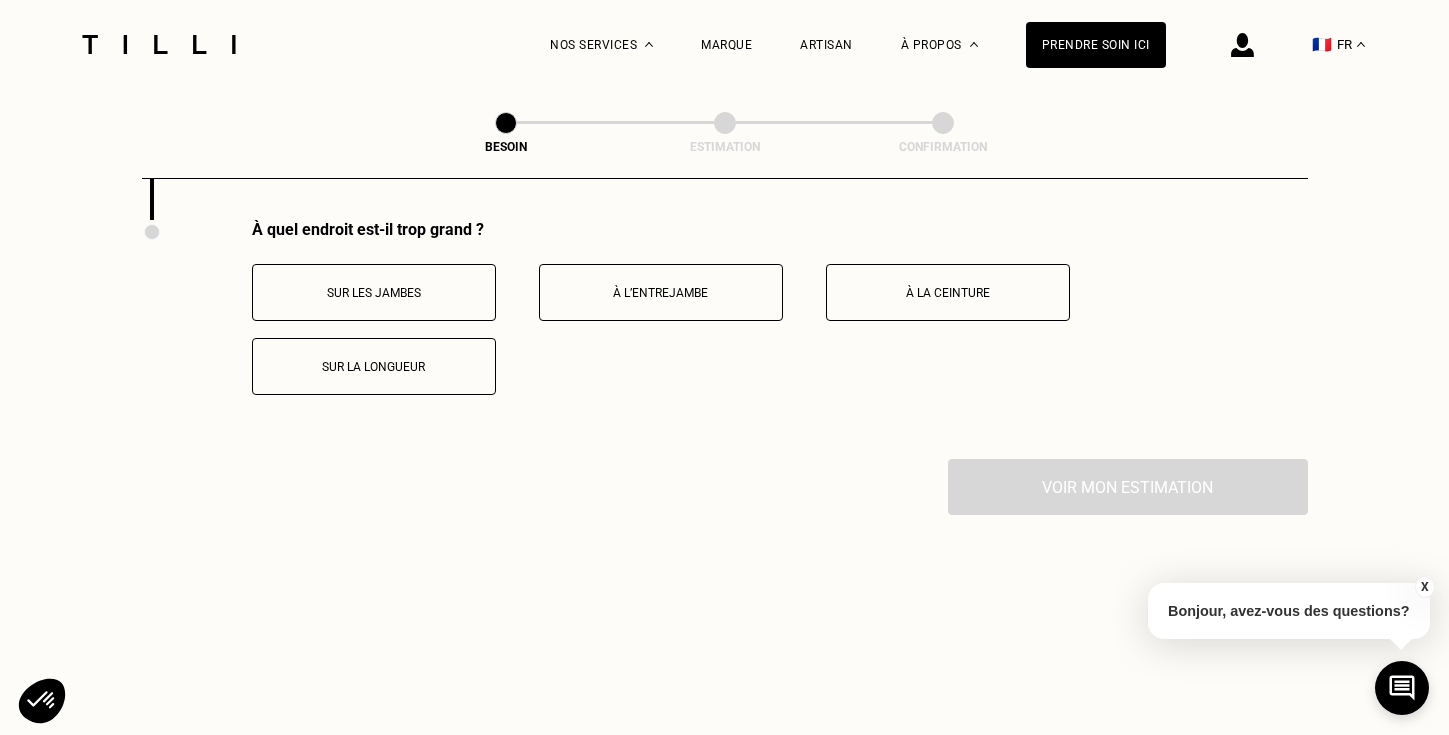 click on "Sur la longueur" at bounding box center [374, 366] 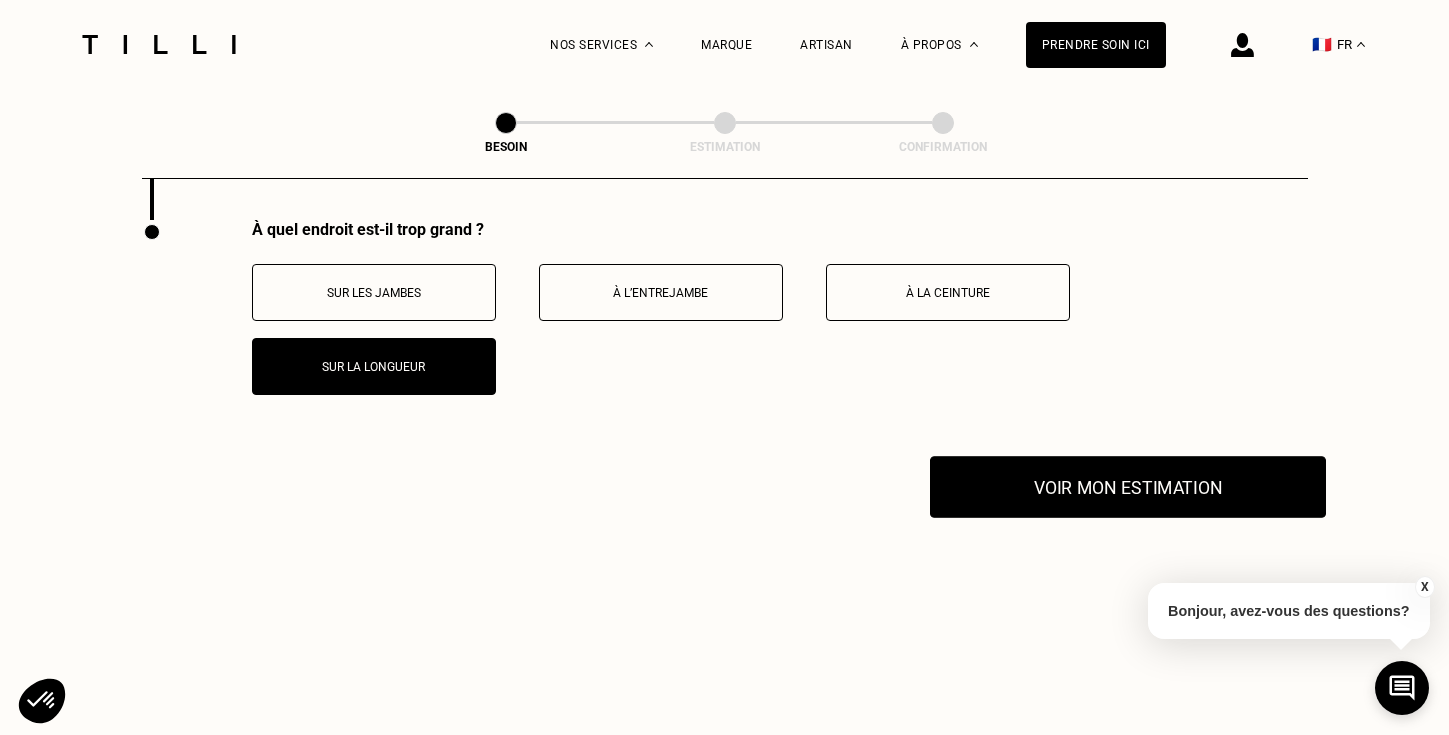 click on "Voir mon estimation" at bounding box center (1128, 487) 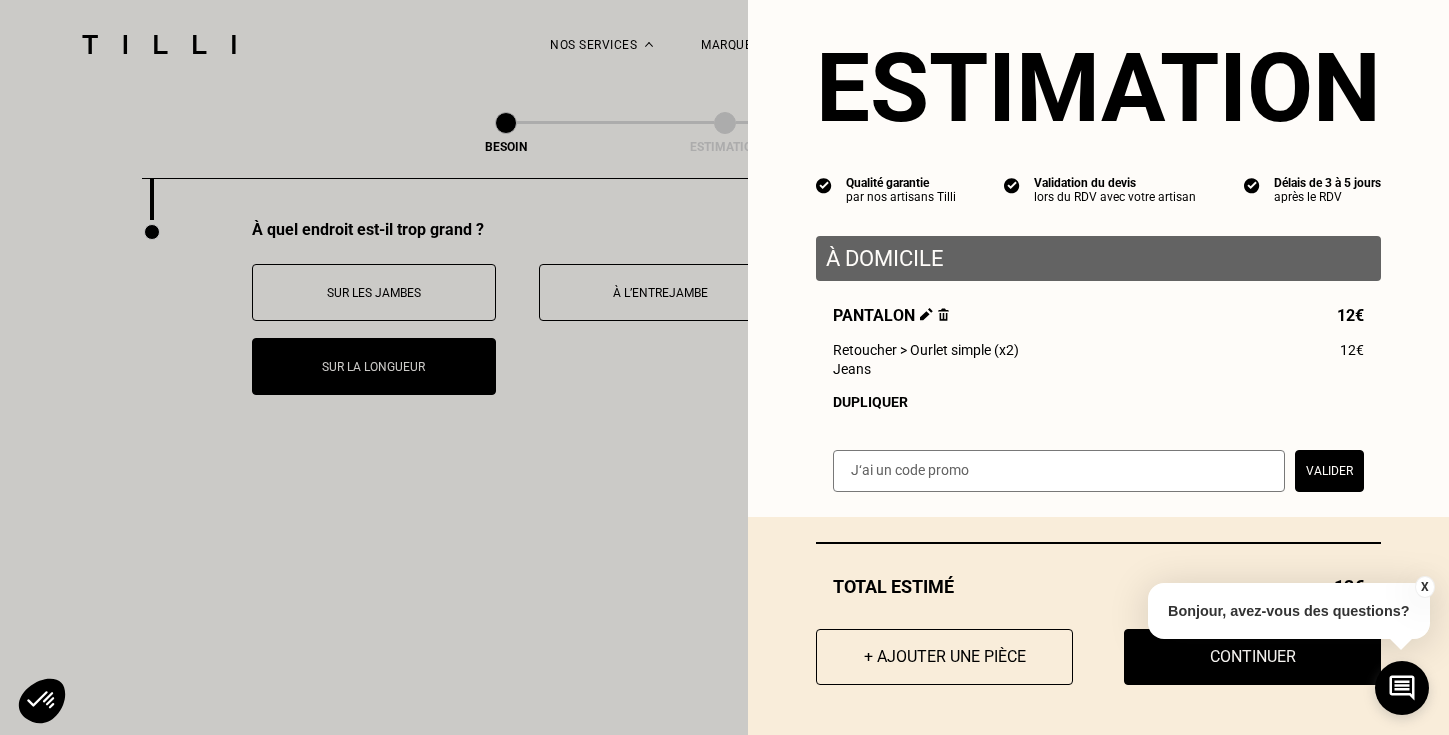scroll, scrollTop: 32, scrollLeft: 0, axis: vertical 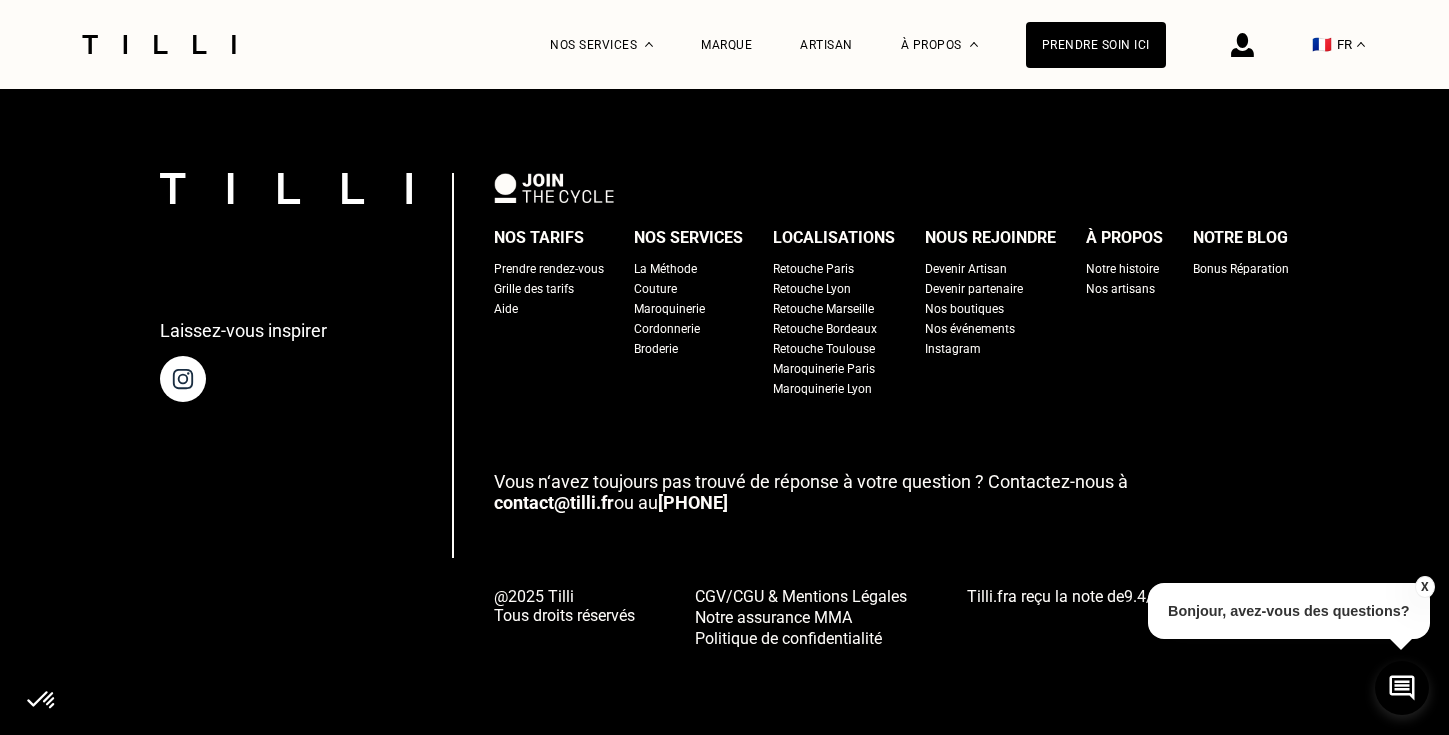 click on "X" at bounding box center (1424, 587) 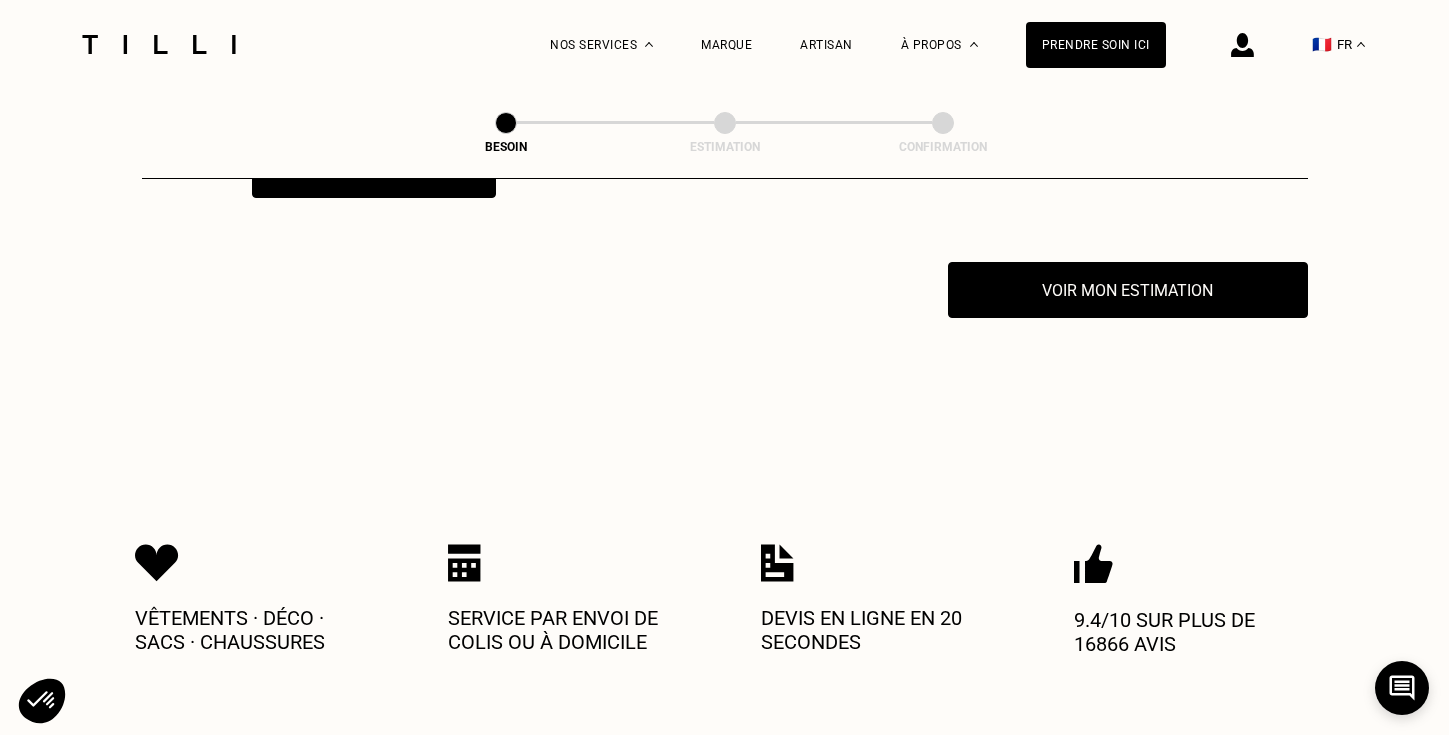 scroll, scrollTop: 3951, scrollLeft: 0, axis: vertical 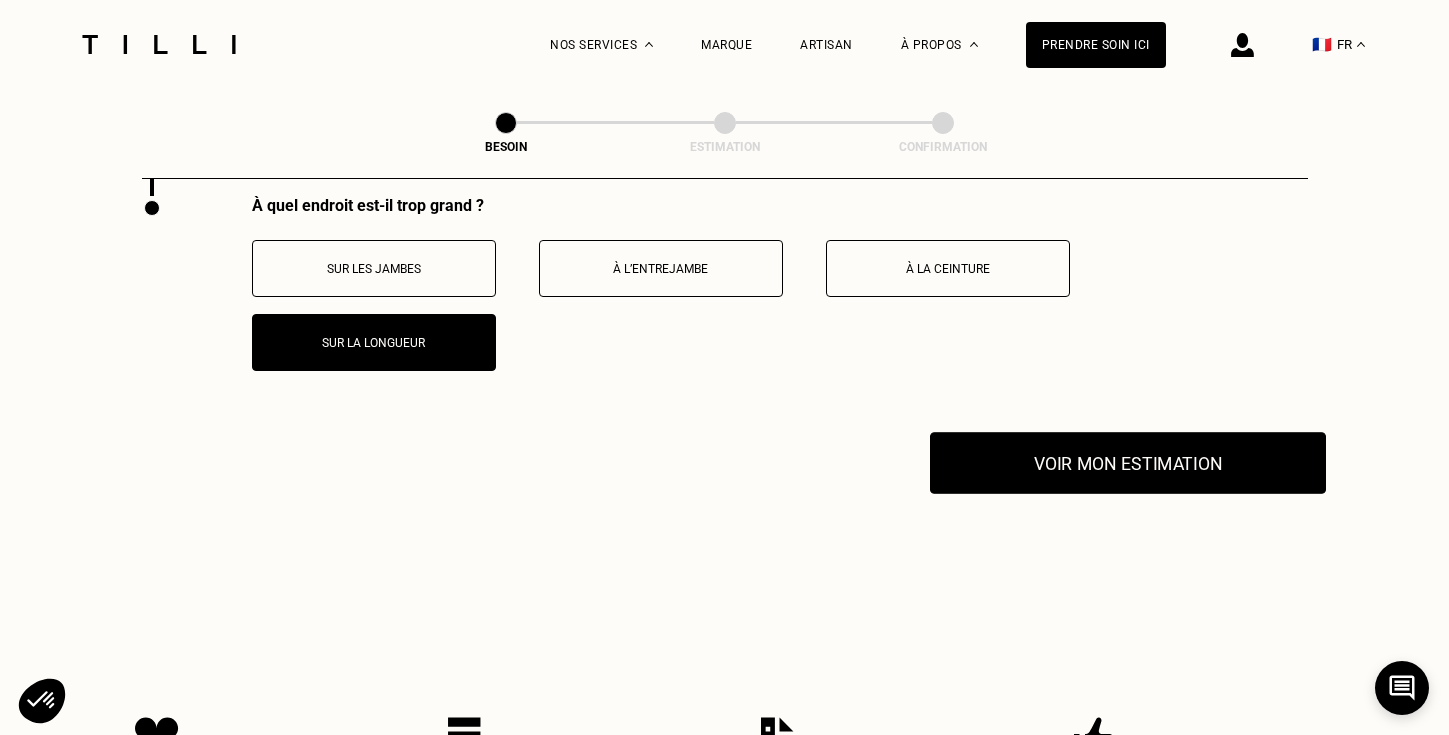 click on "Voir mon estimation" at bounding box center (1128, 463) 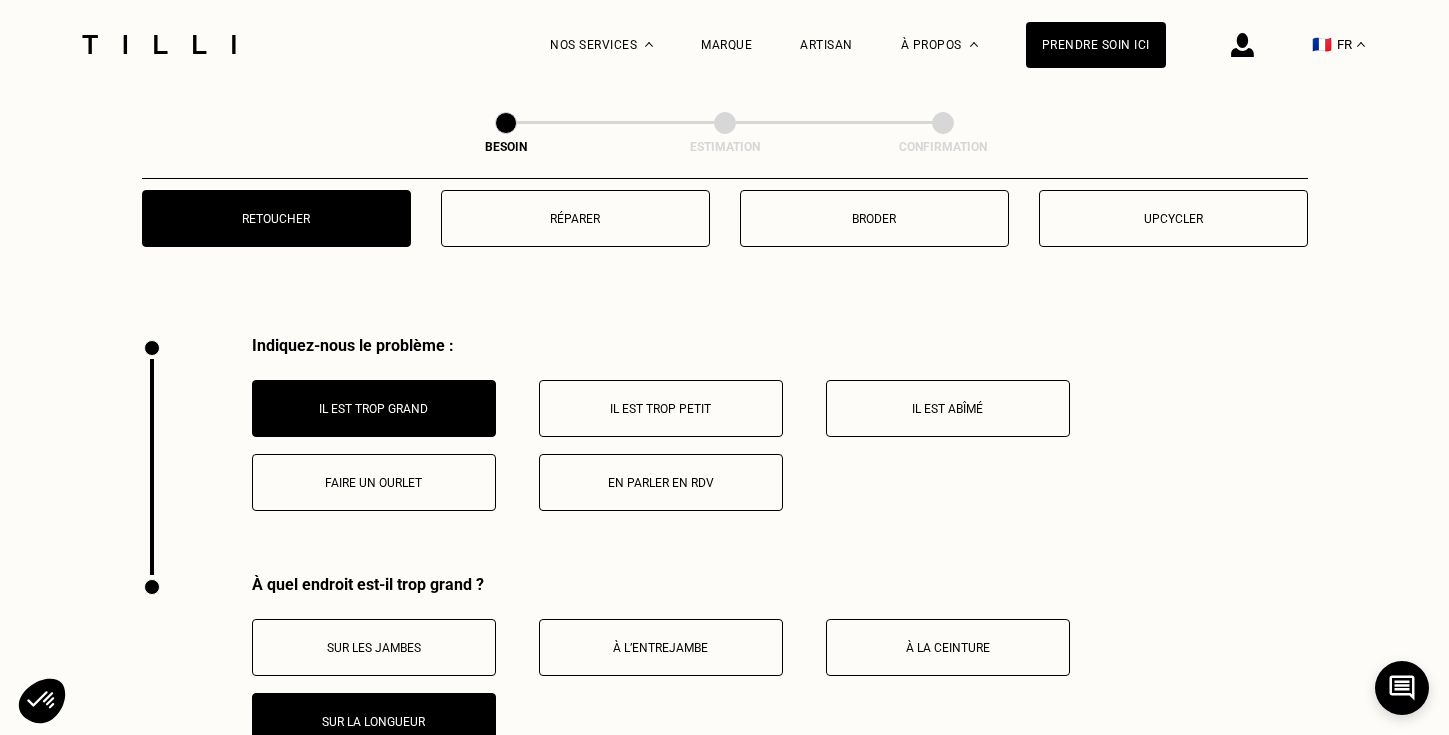 scroll, scrollTop: 3487, scrollLeft: 0, axis: vertical 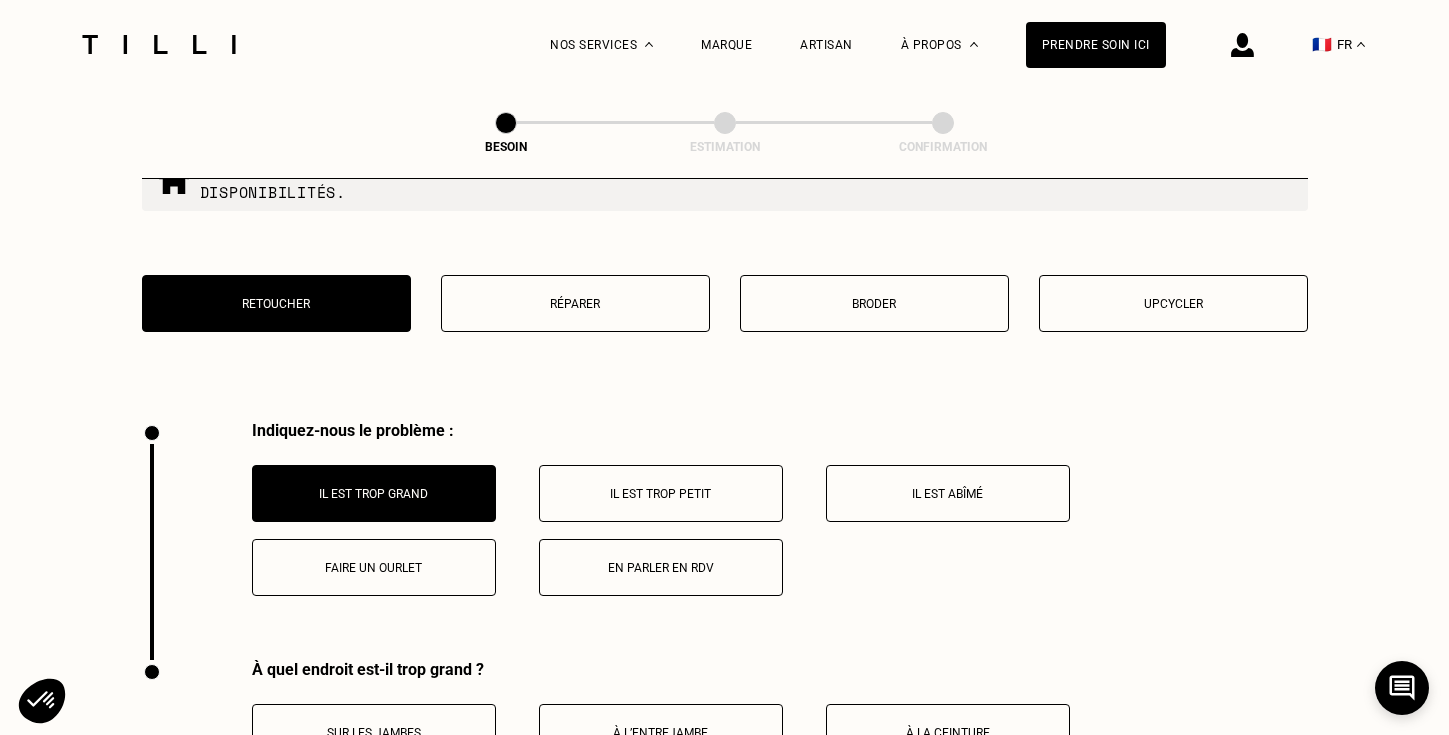click on "Broder" at bounding box center (874, 304) 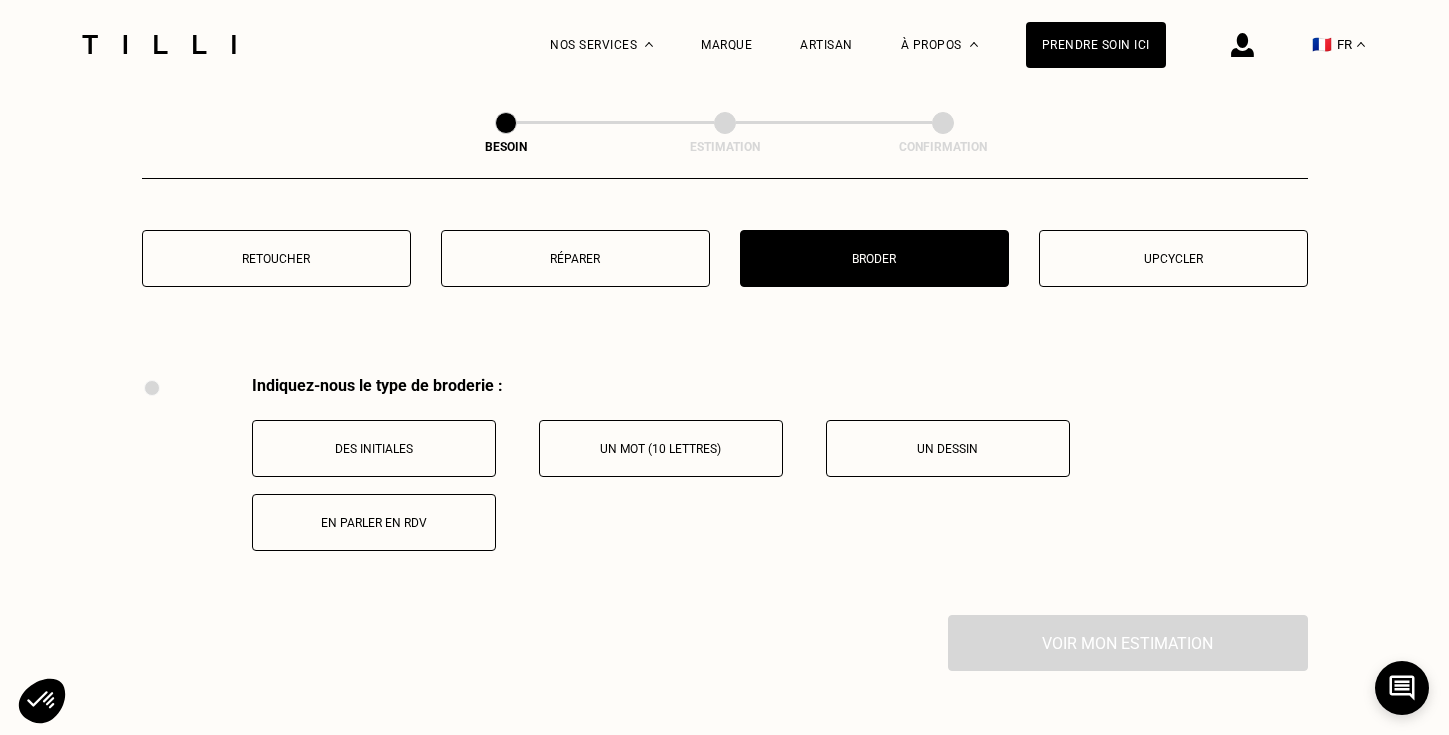scroll, scrollTop: 3497, scrollLeft: 0, axis: vertical 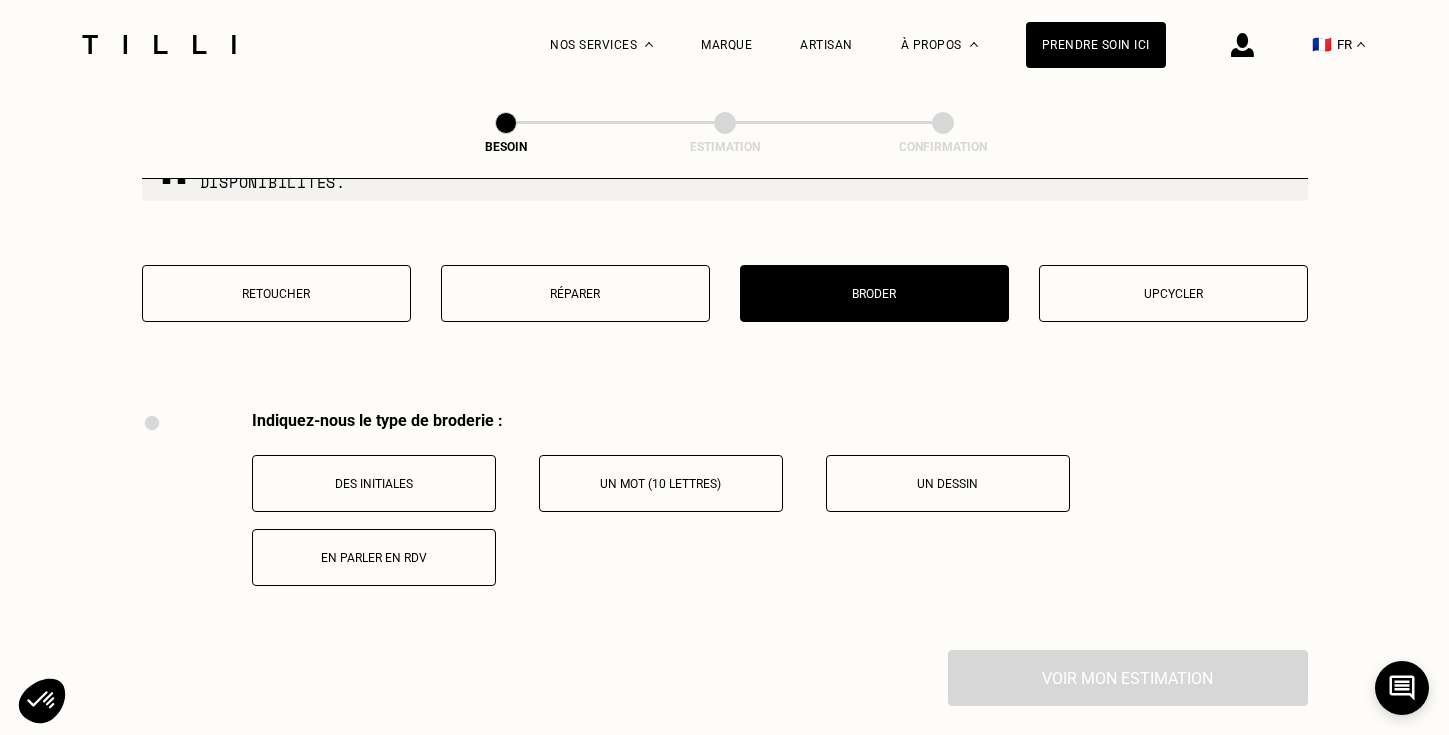 click on "Réparer" at bounding box center [575, 293] 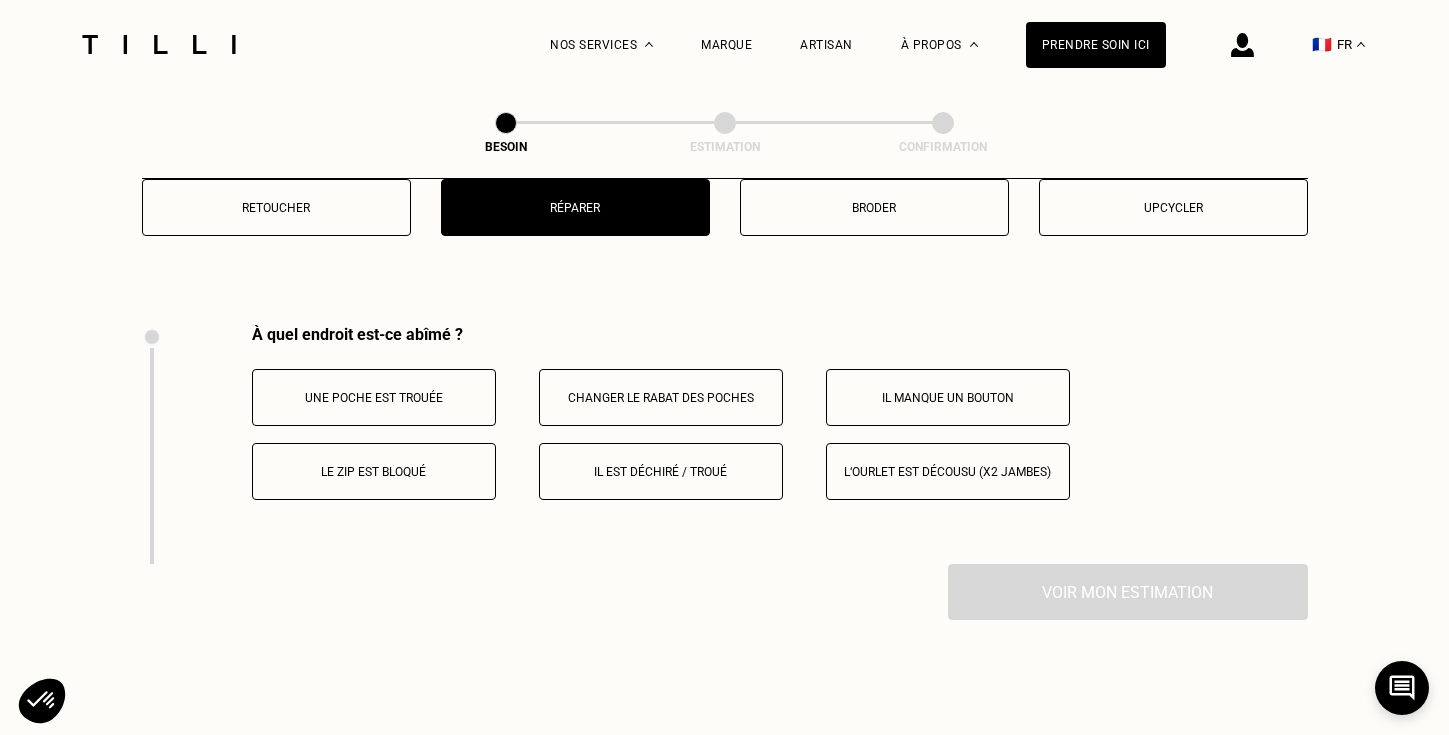 scroll, scrollTop: 3576, scrollLeft: 0, axis: vertical 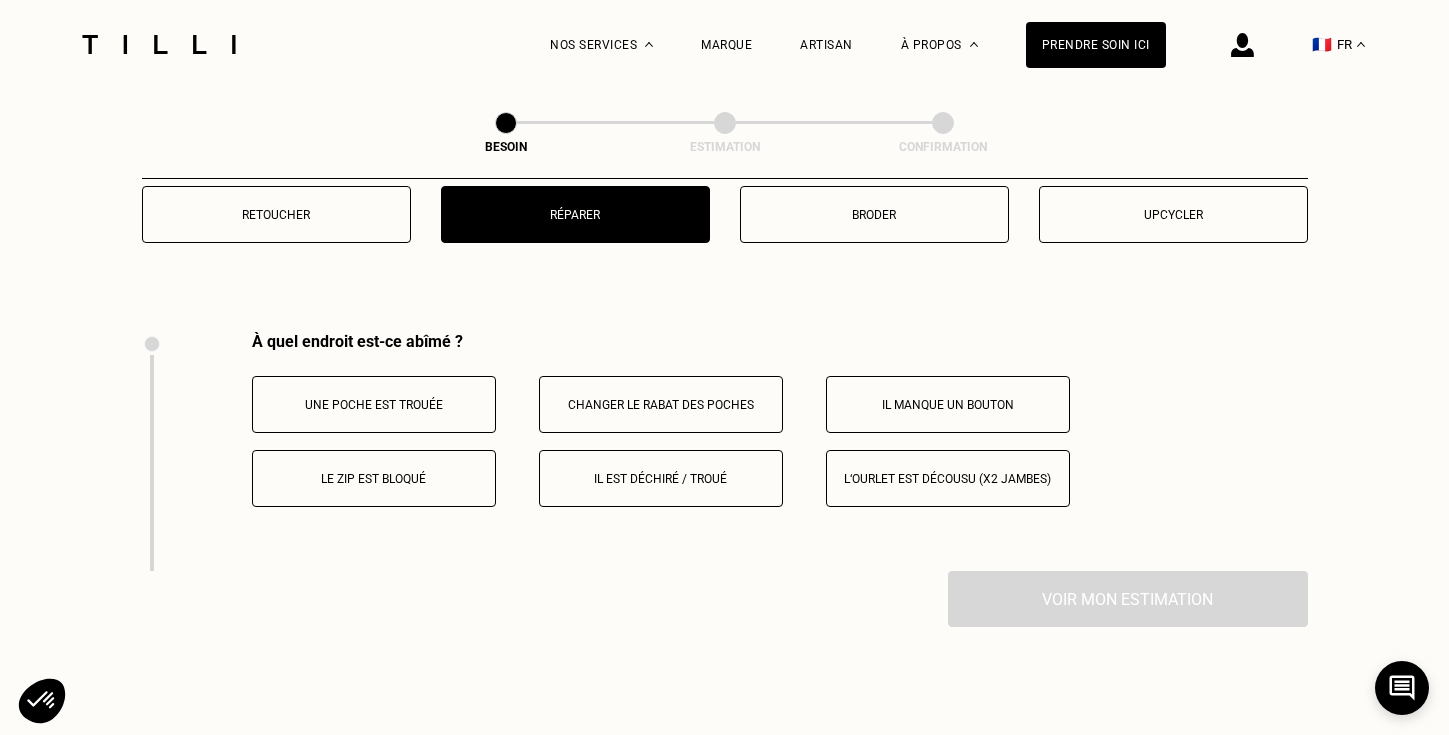 click on "Retoucher" at bounding box center (276, 215) 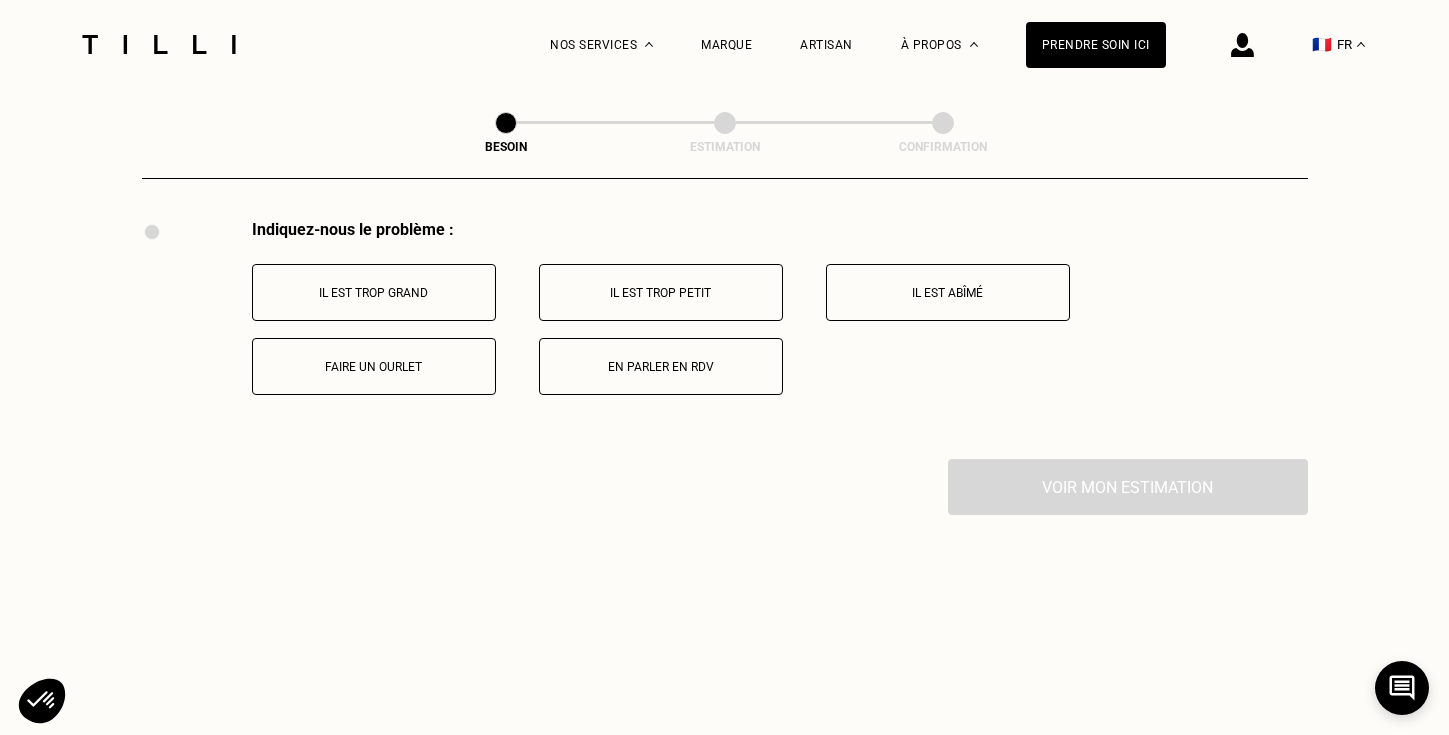 click on "Il est trop grand" at bounding box center [374, 293] 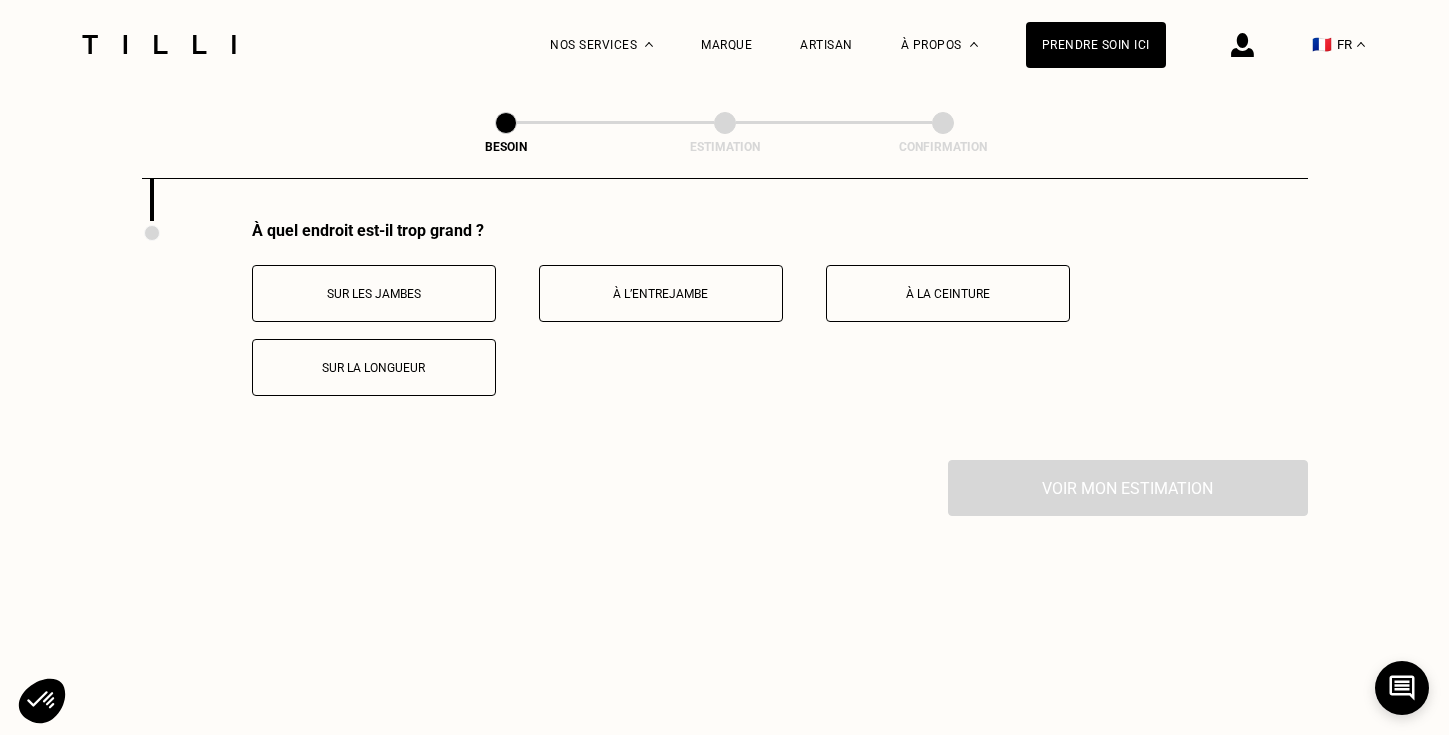 scroll, scrollTop: 3927, scrollLeft: 0, axis: vertical 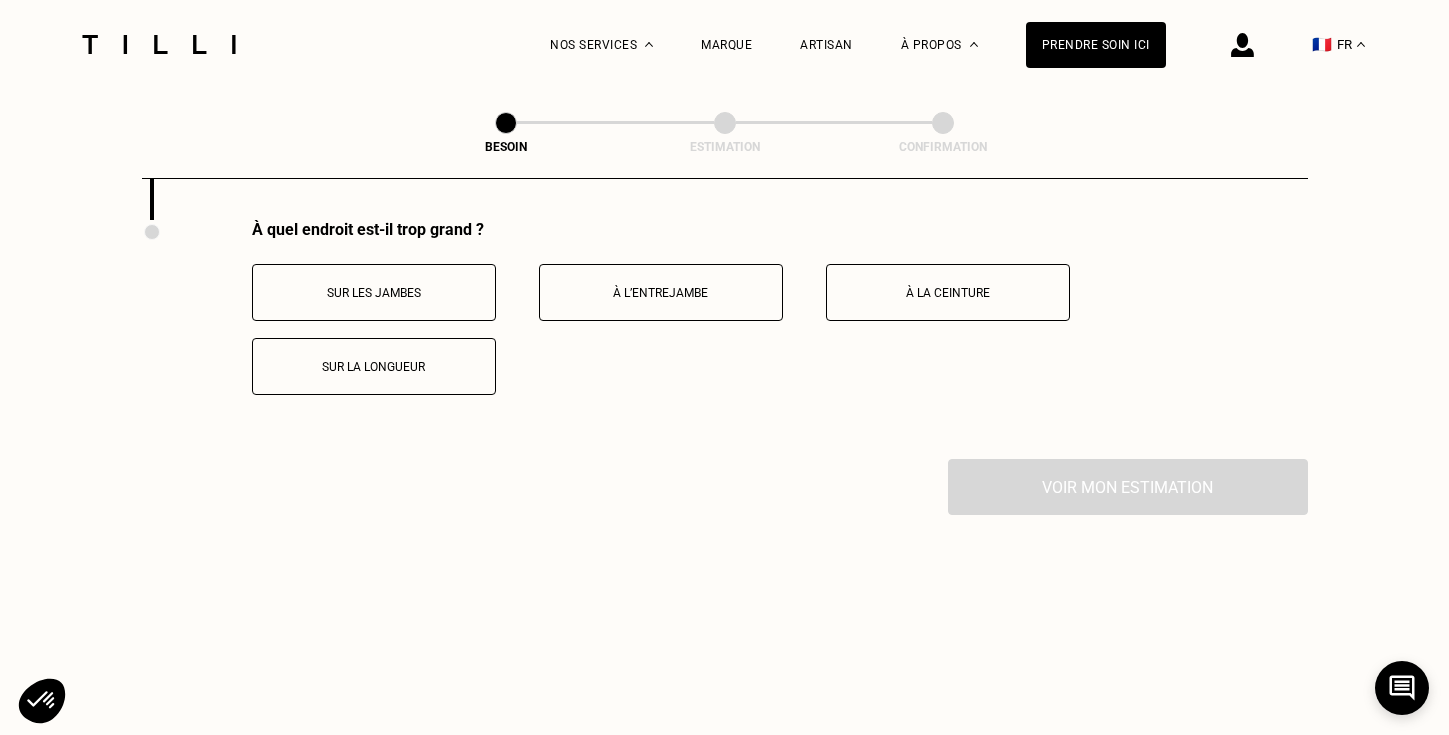 click on "Sur la longueur" at bounding box center [374, 367] 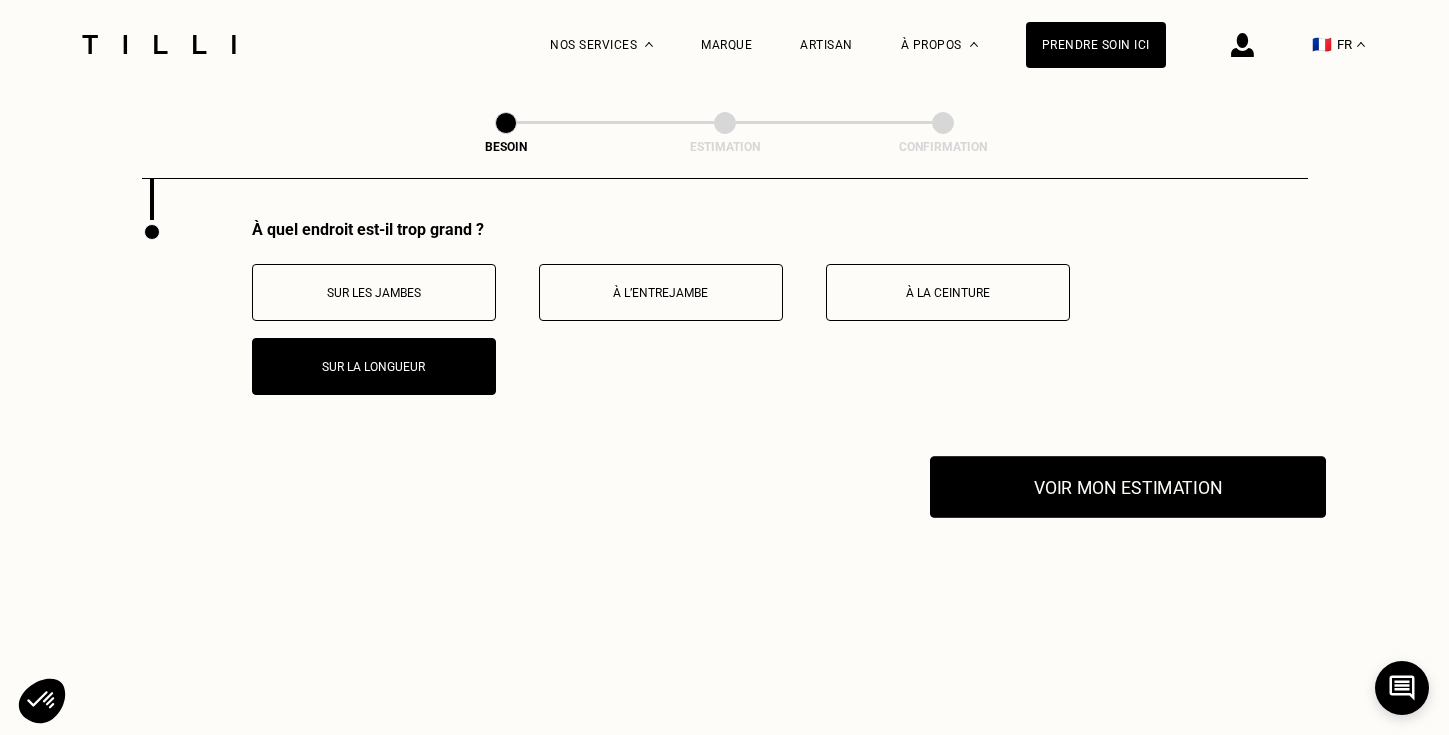 click on "Voir mon estimation" at bounding box center [1128, 487] 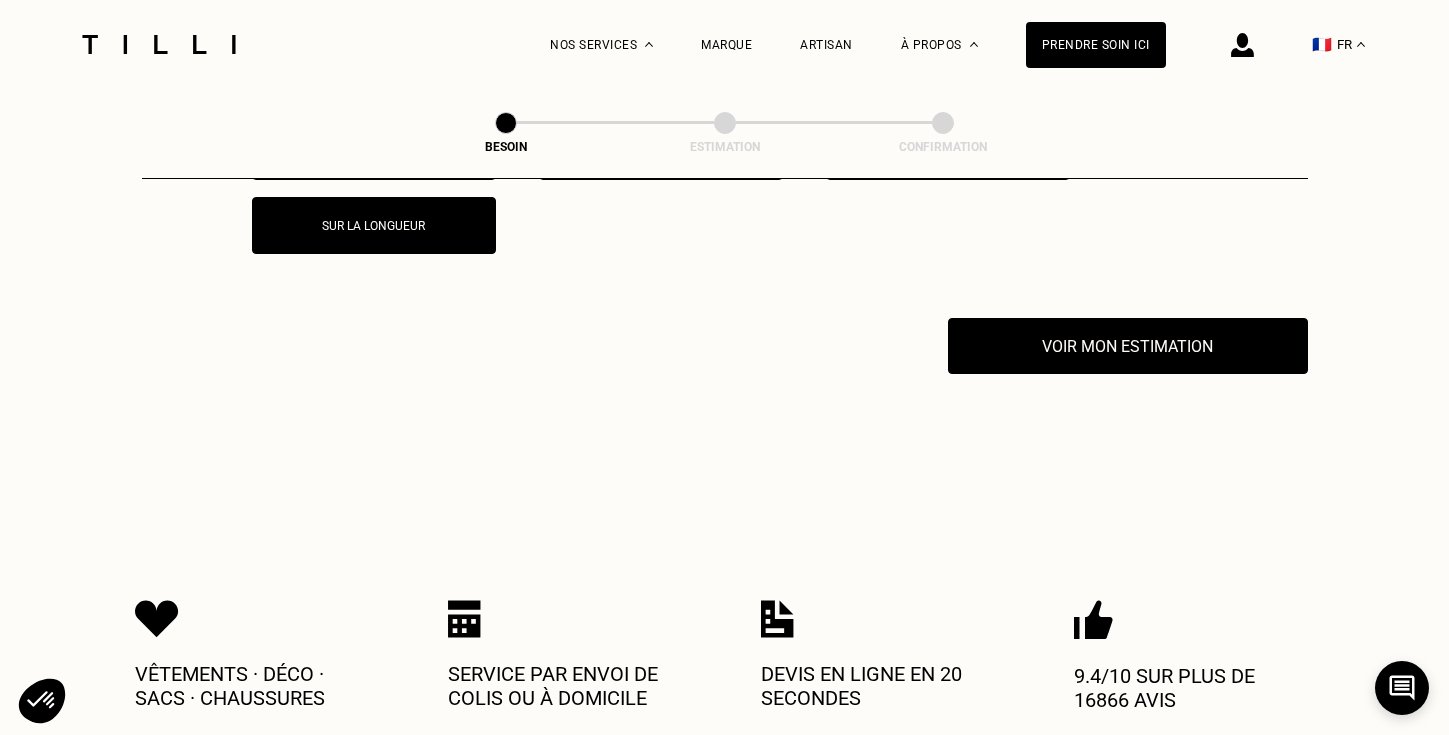scroll, scrollTop: 4100, scrollLeft: 0, axis: vertical 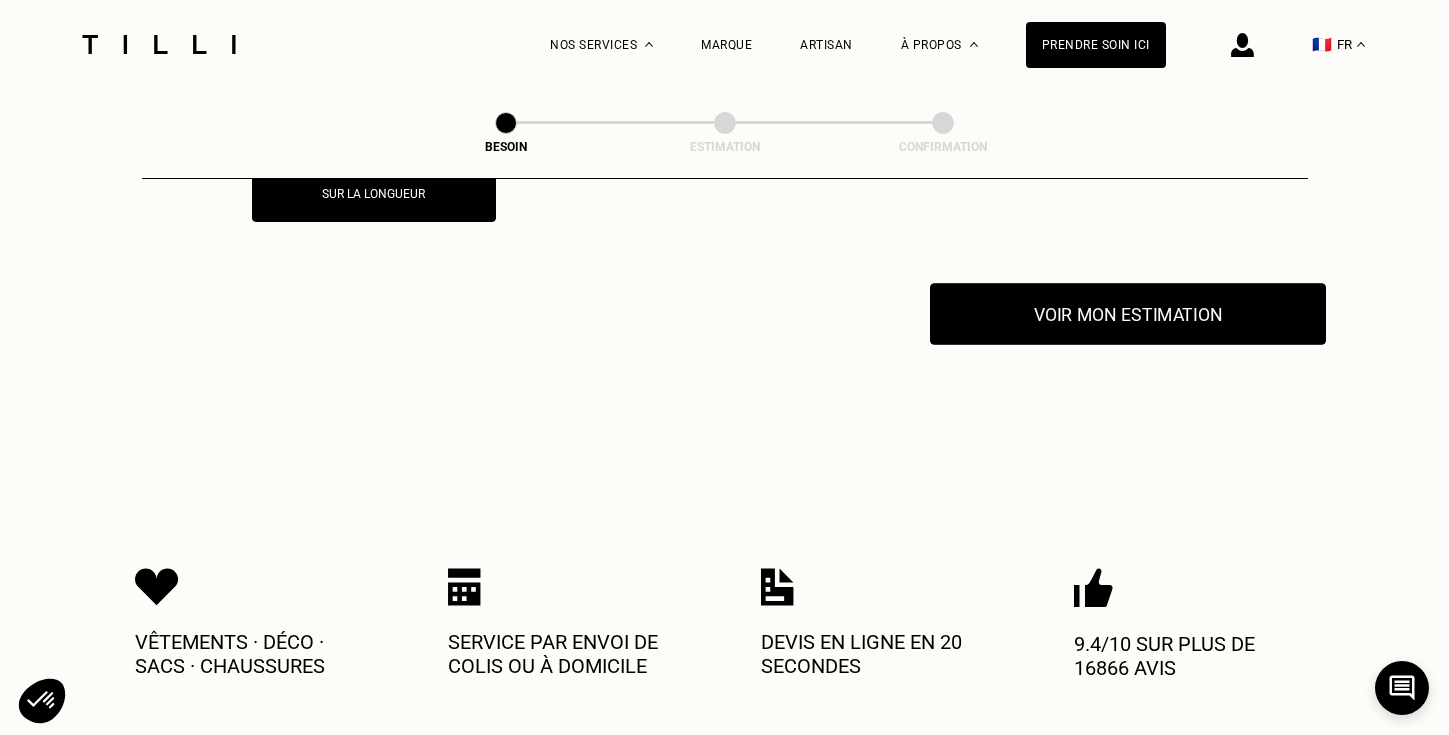 click on "Voir mon estimation" at bounding box center [1128, 314] 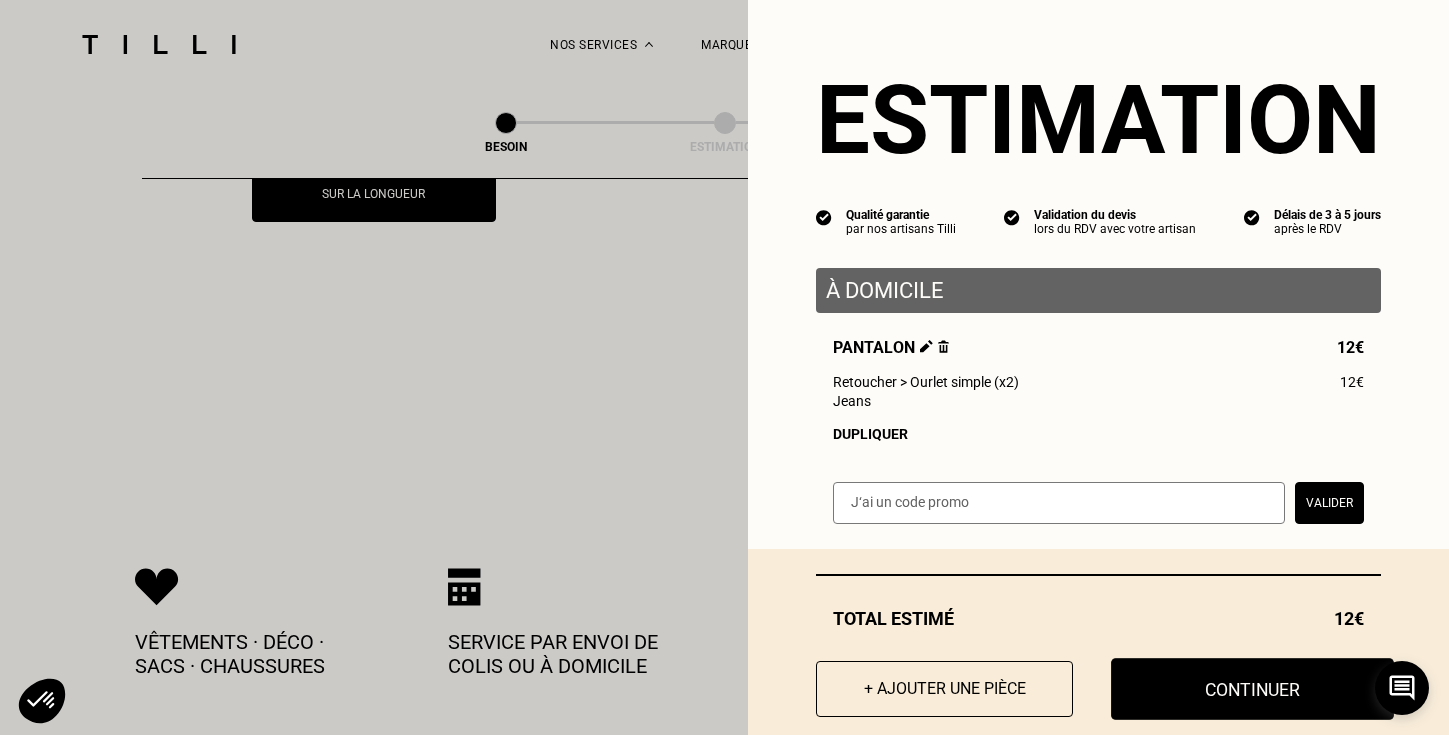 click on "Continuer" at bounding box center (1252, 689) 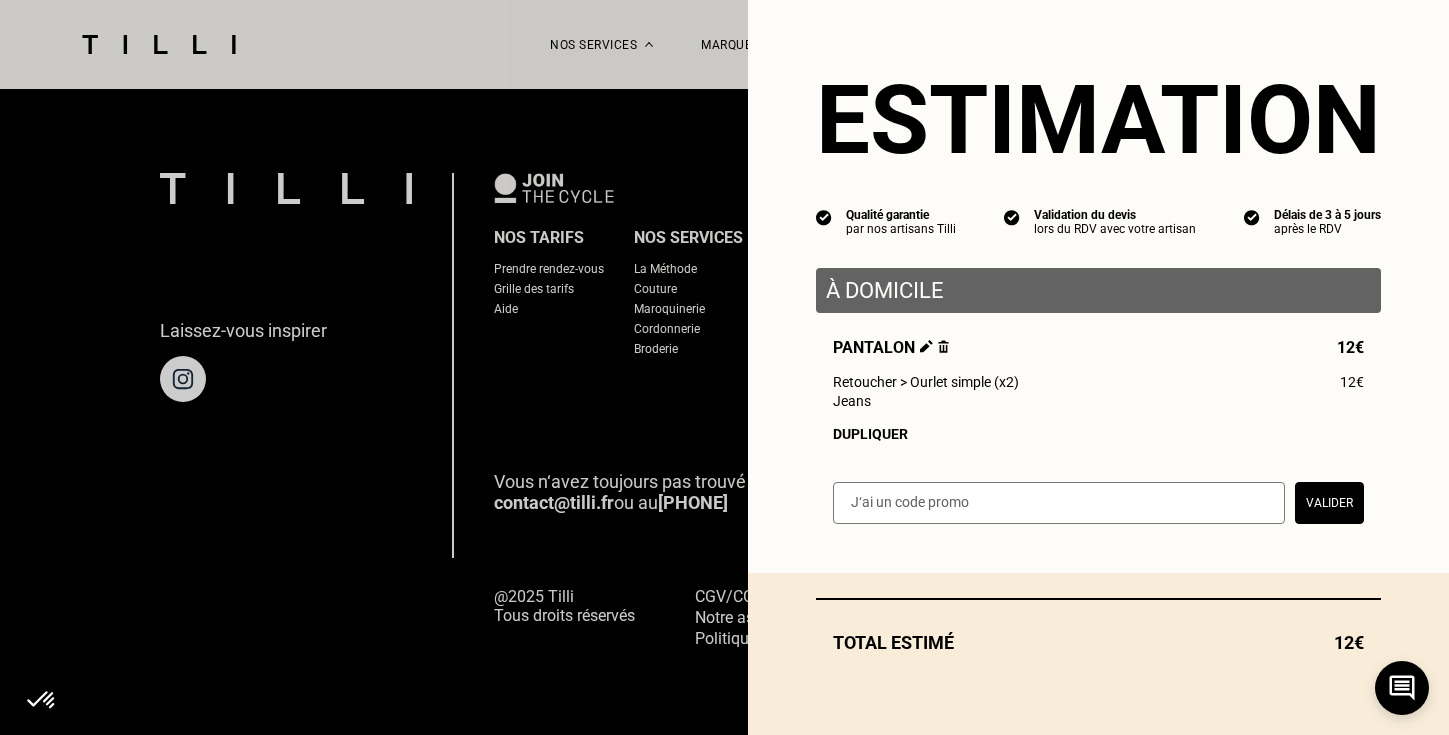 scroll, scrollTop: 1286, scrollLeft: 0, axis: vertical 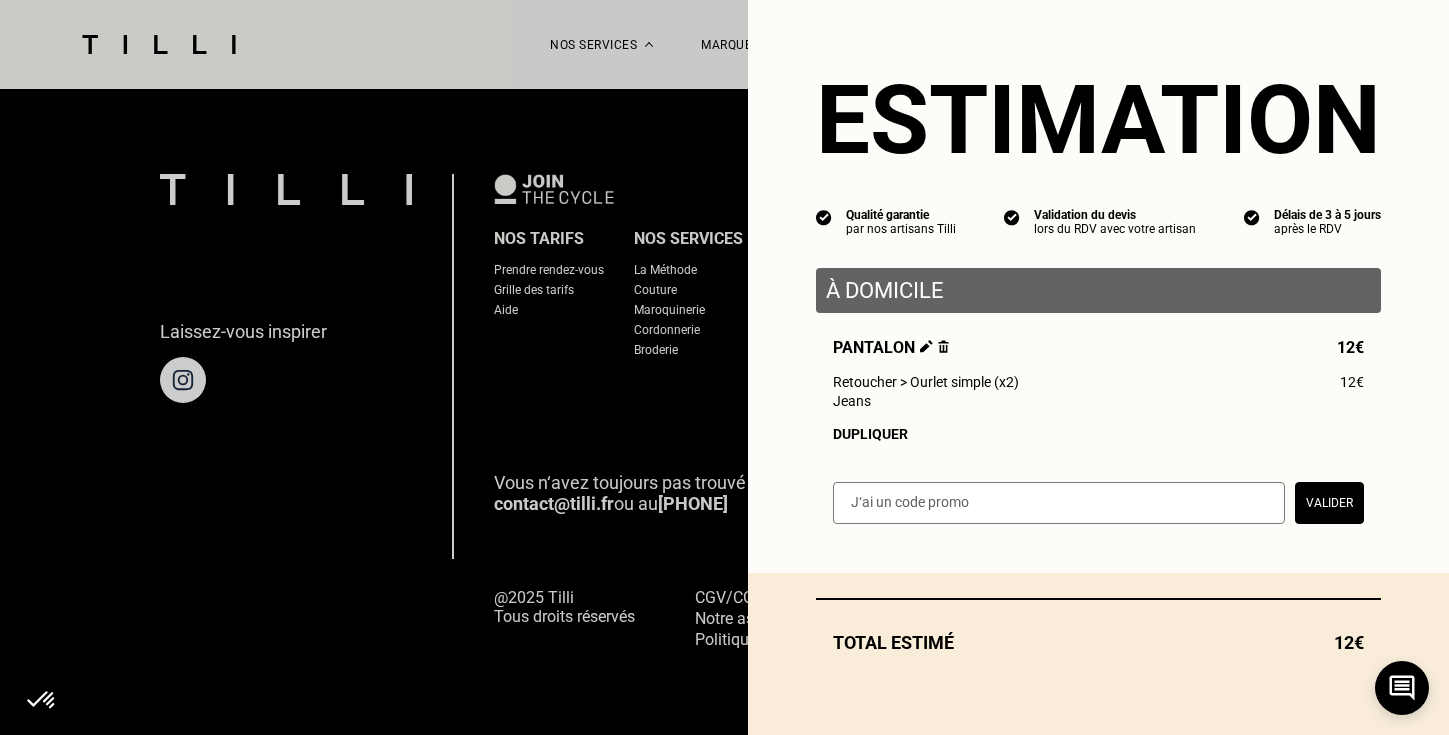 select on "FR" 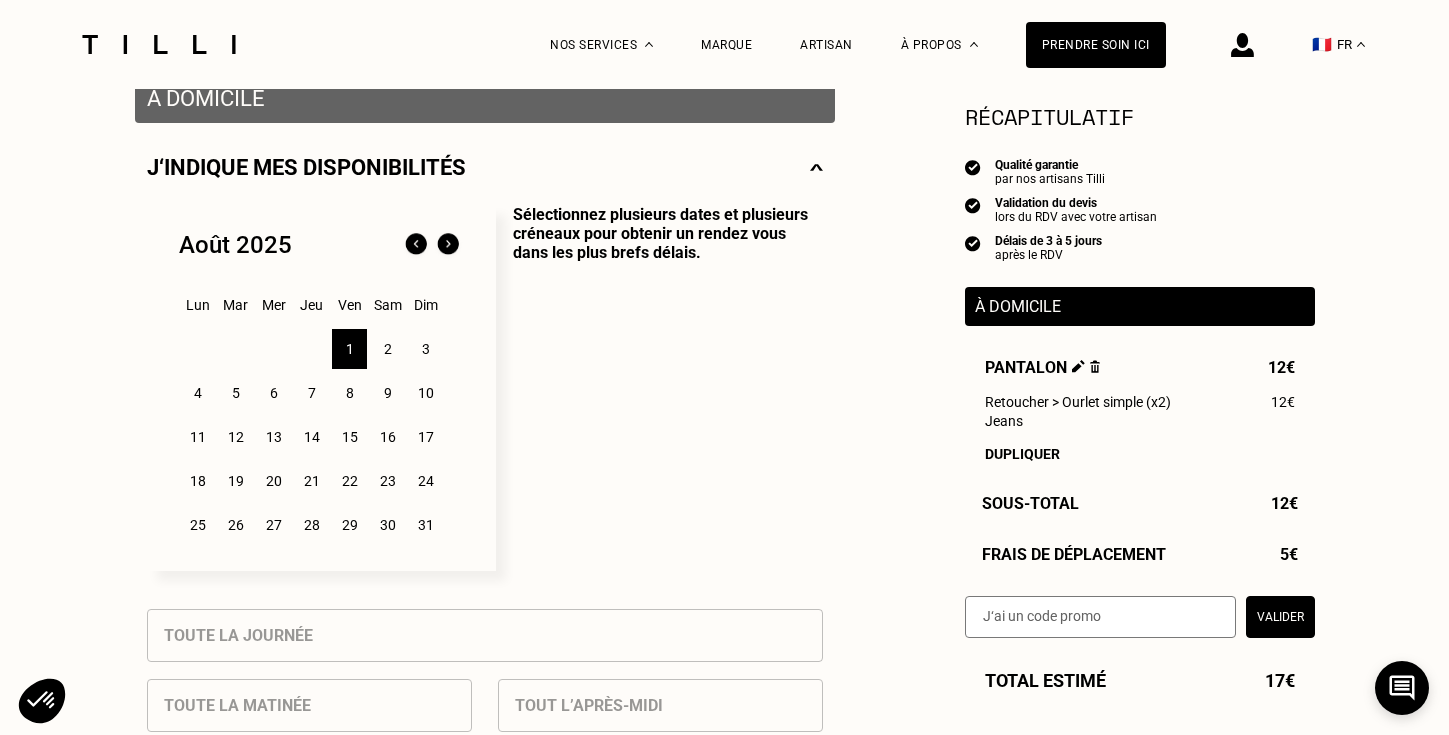 scroll, scrollTop: 422, scrollLeft: 0, axis: vertical 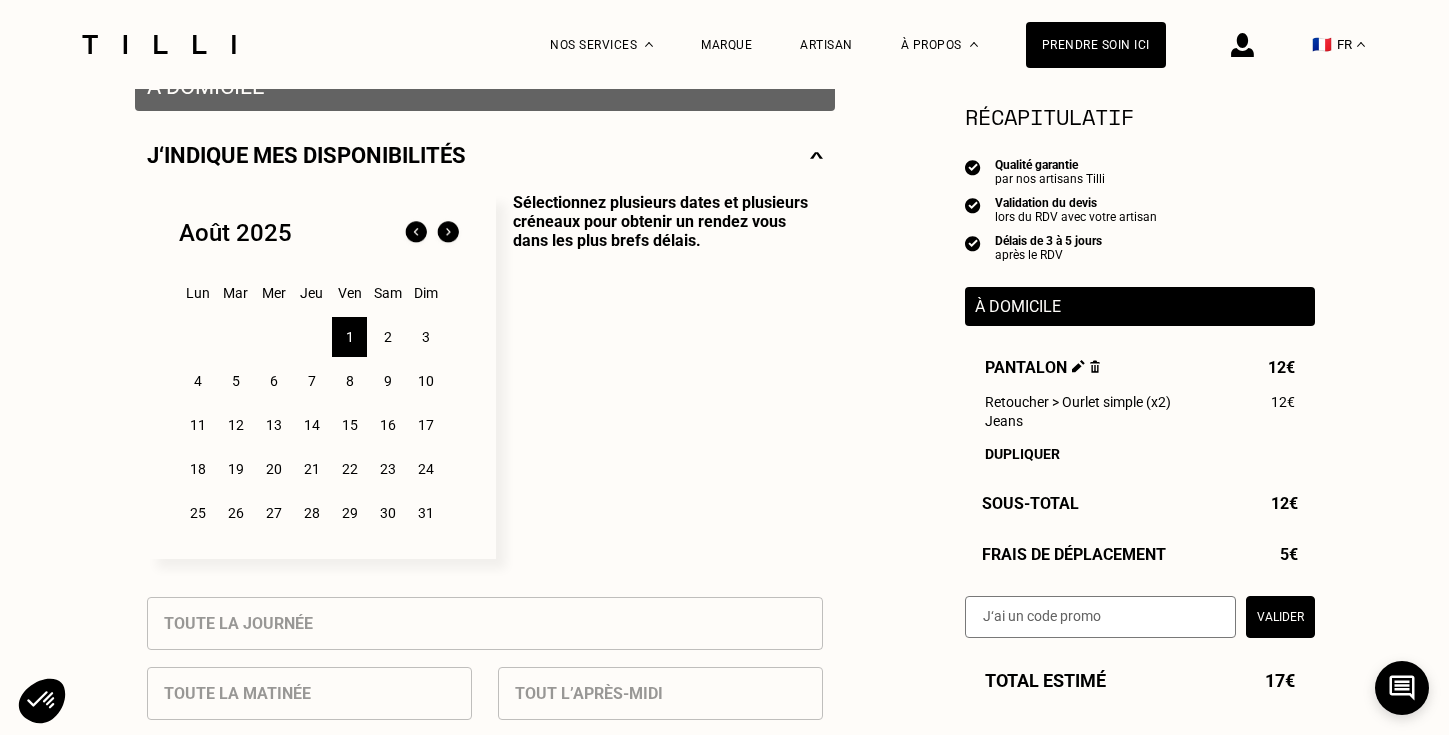 click on "2" at bounding box center (387, 337) 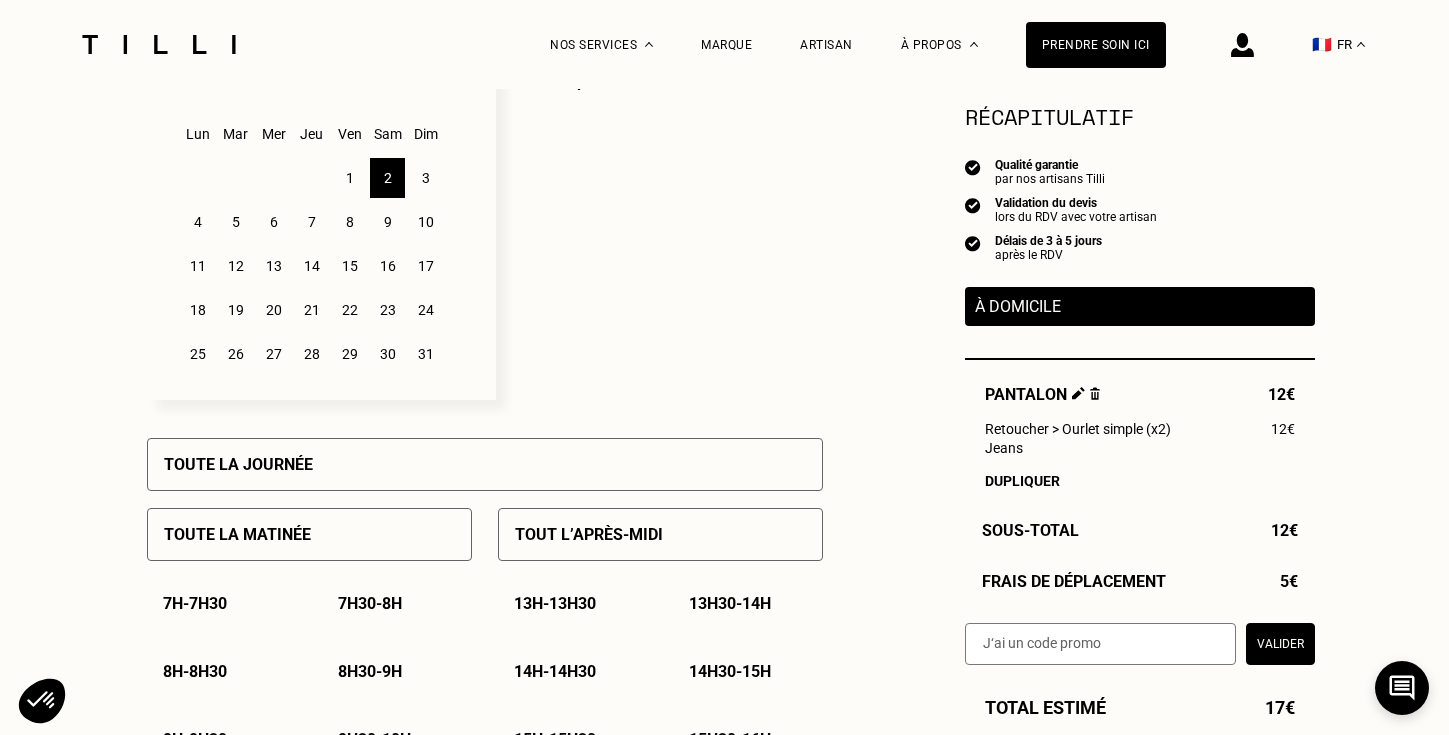 scroll, scrollTop: 582, scrollLeft: 0, axis: vertical 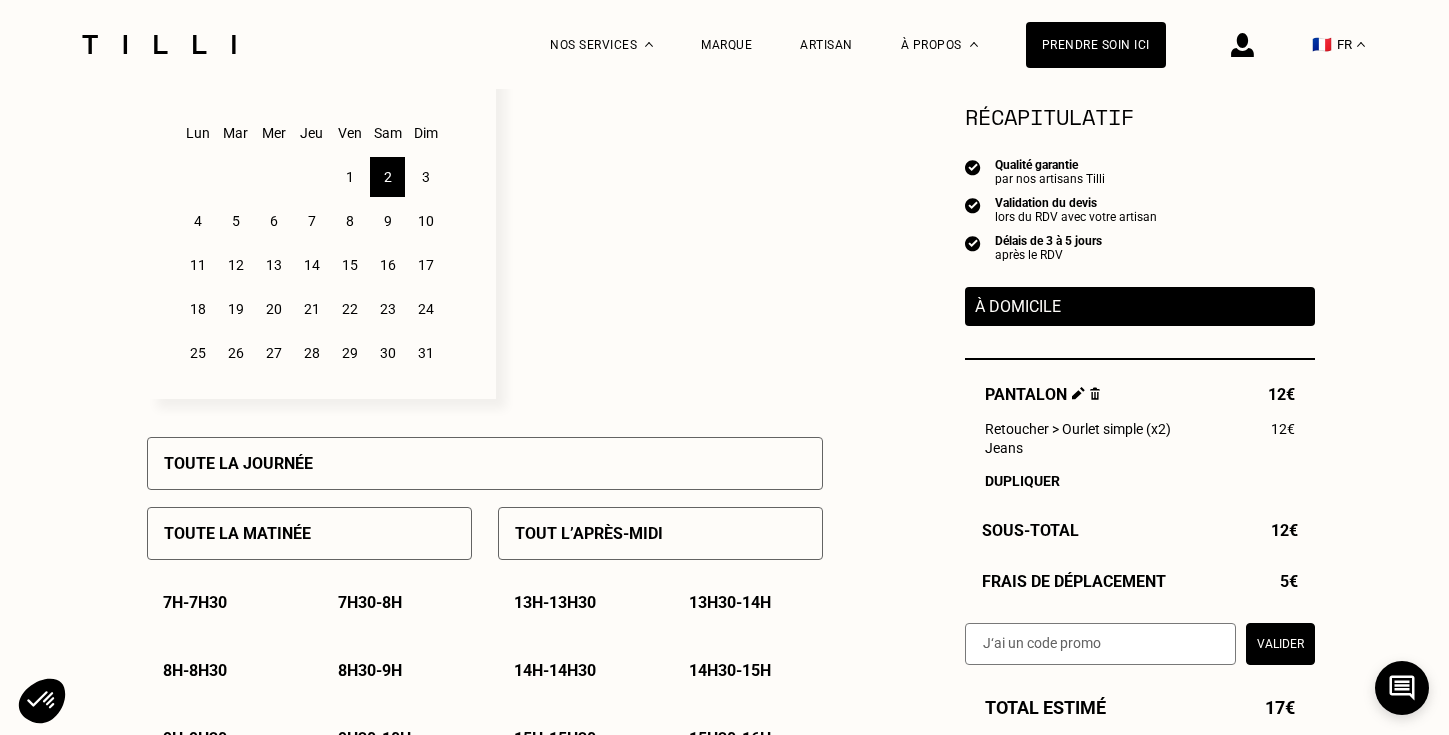 click on "Toute la matinée" at bounding box center (309, 533) 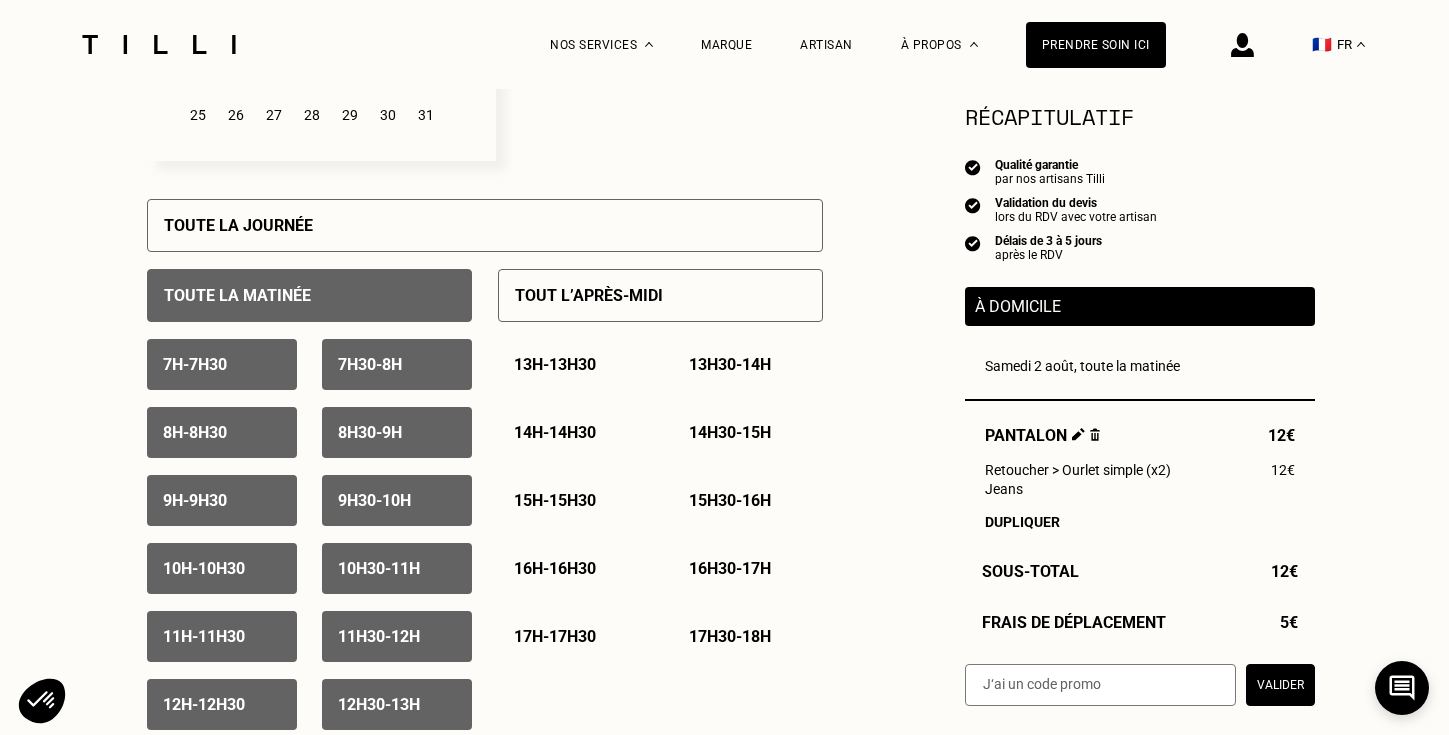 scroll, scrollTop: 904, scrollLeft: 0, axis: vertical 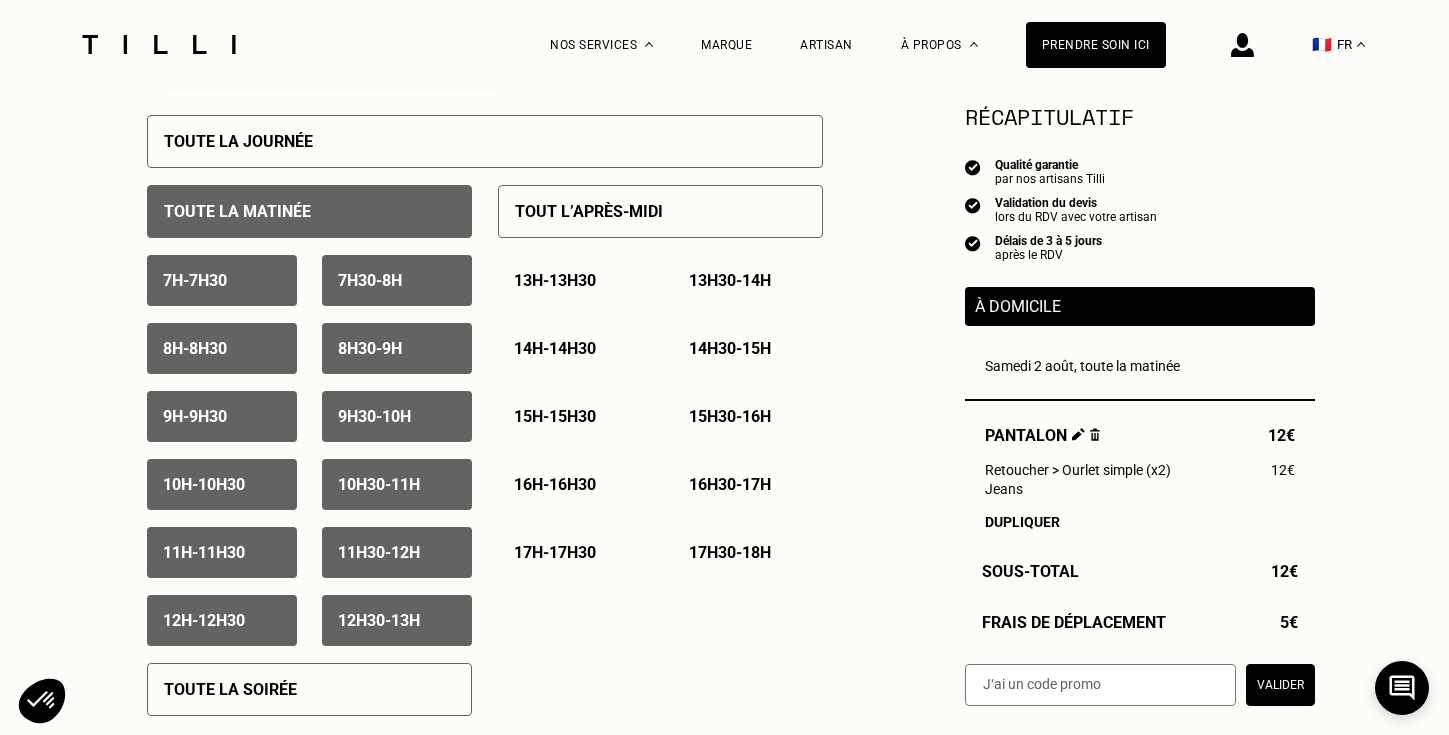 click on "11h30 - 12h" at bounding box center [379, 552] 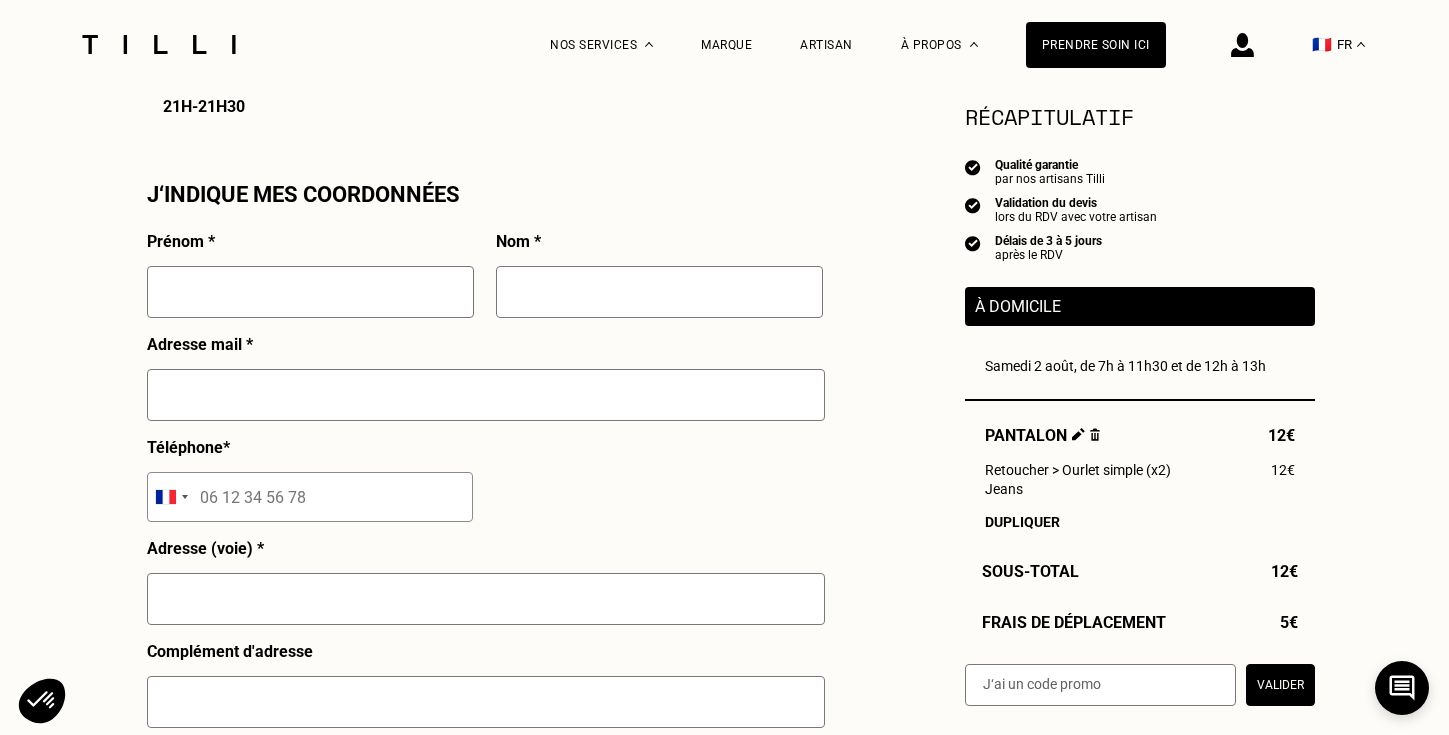 scroll, scrollTop: 1818, scrollLeft: 0, axis: vertical 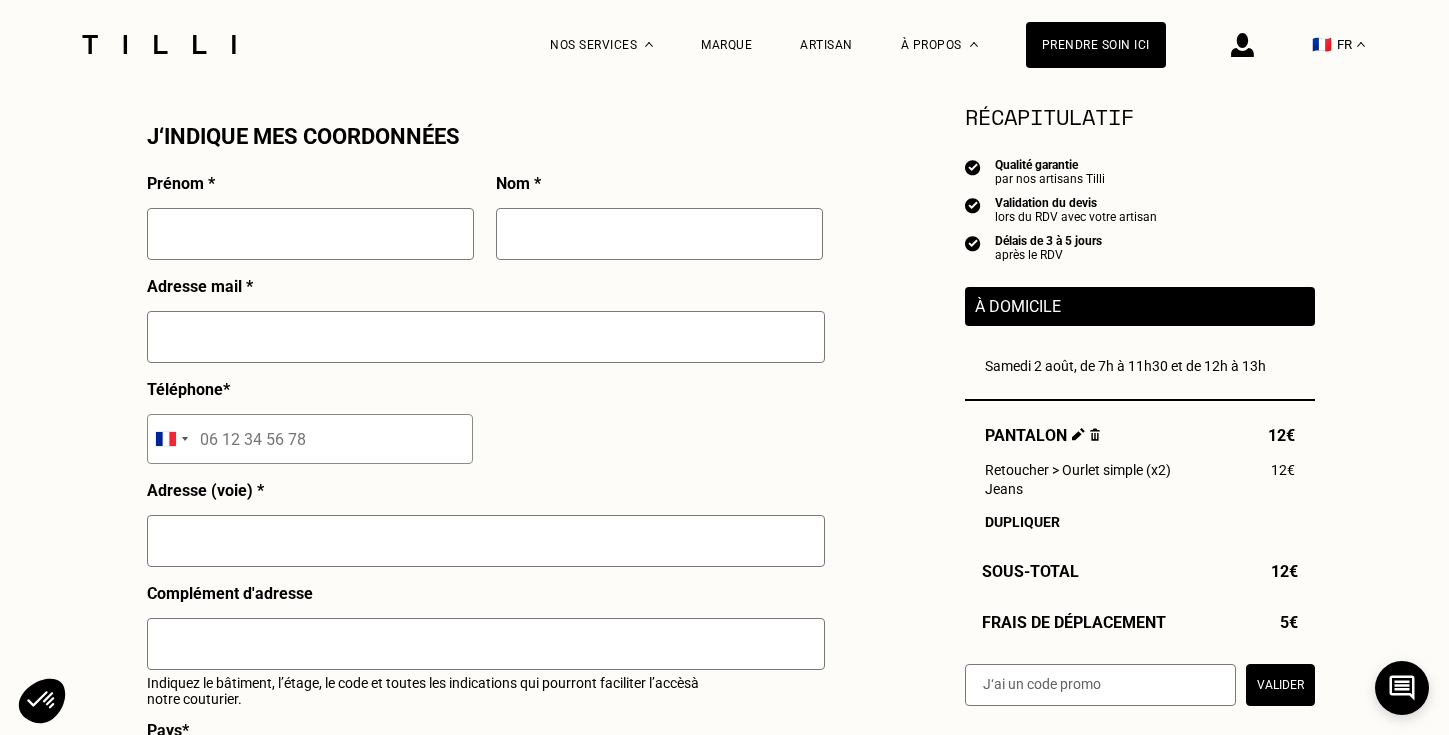 click at bounding box center (310, 234) 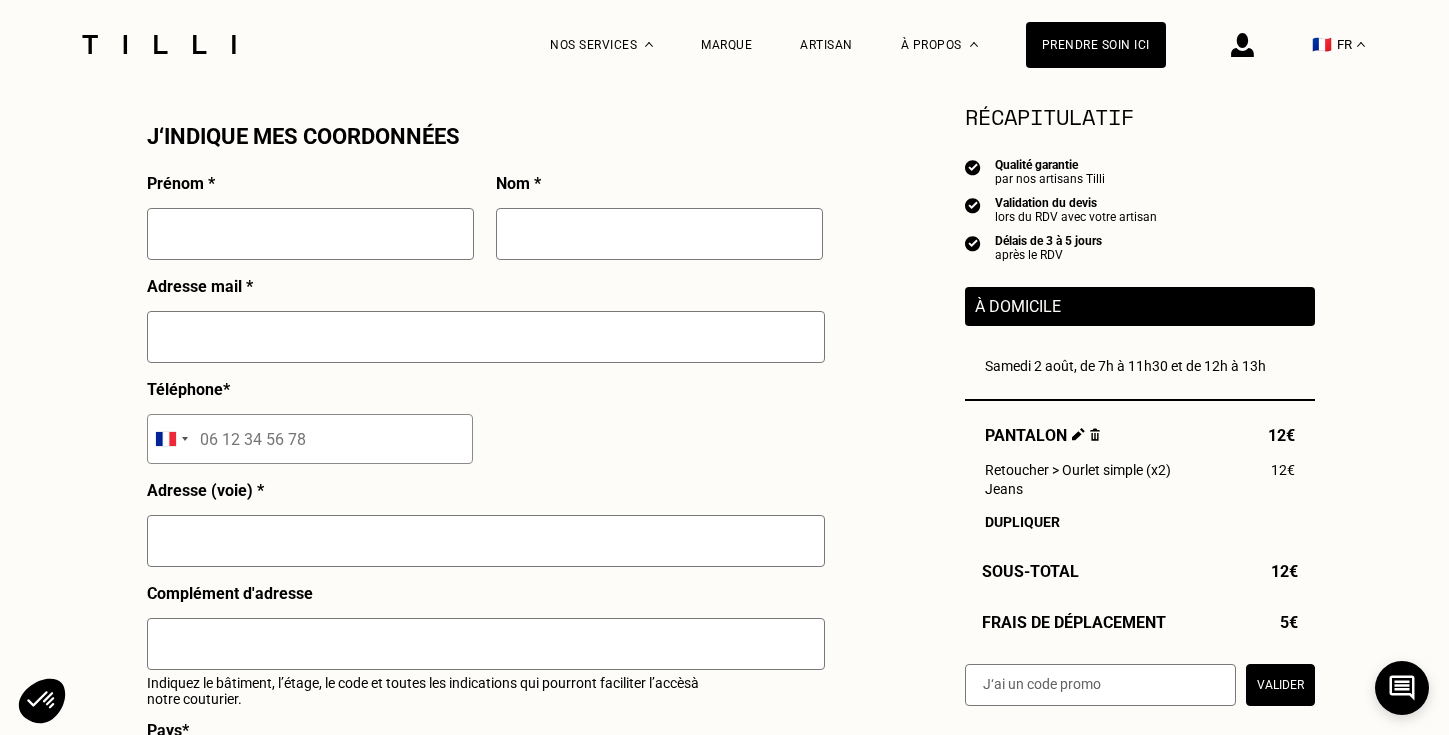 type on "[FIRST]" 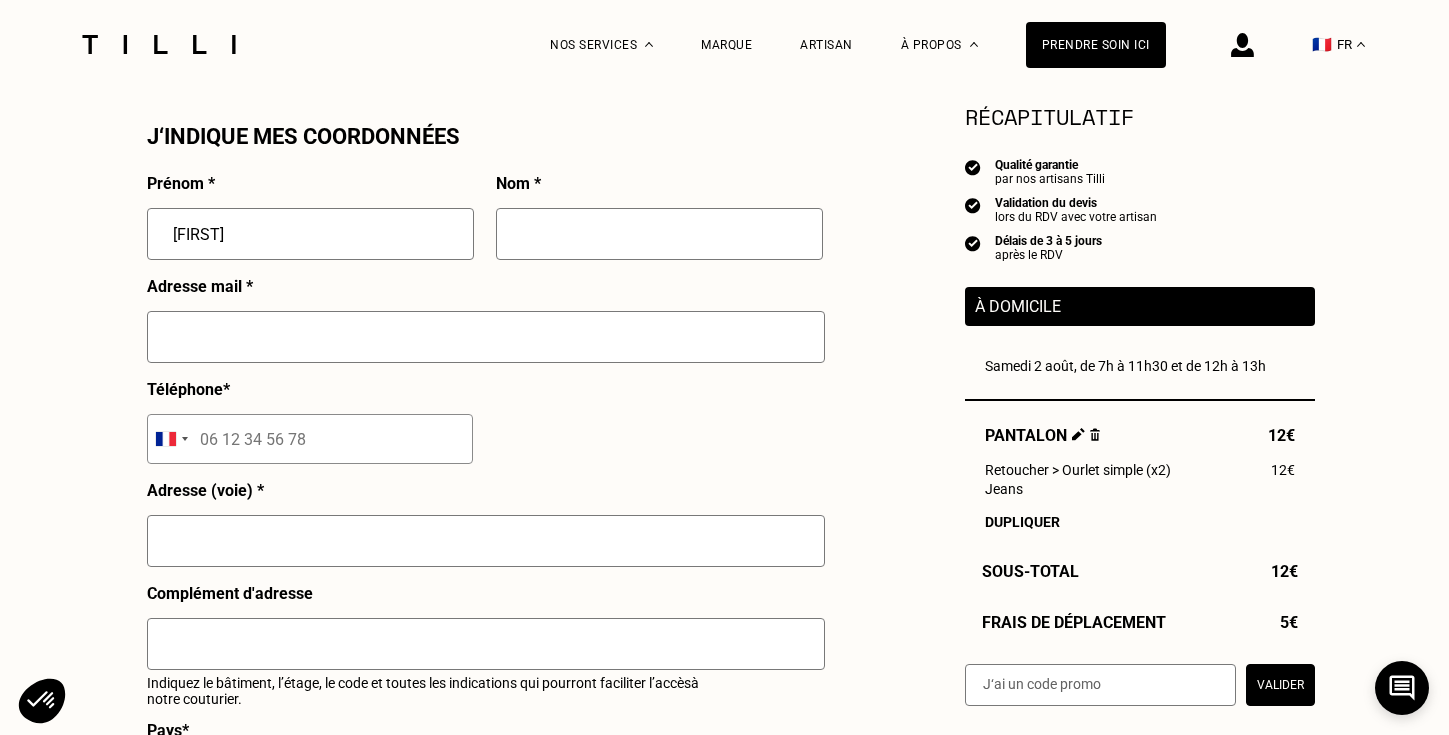 type on "[LAST]" 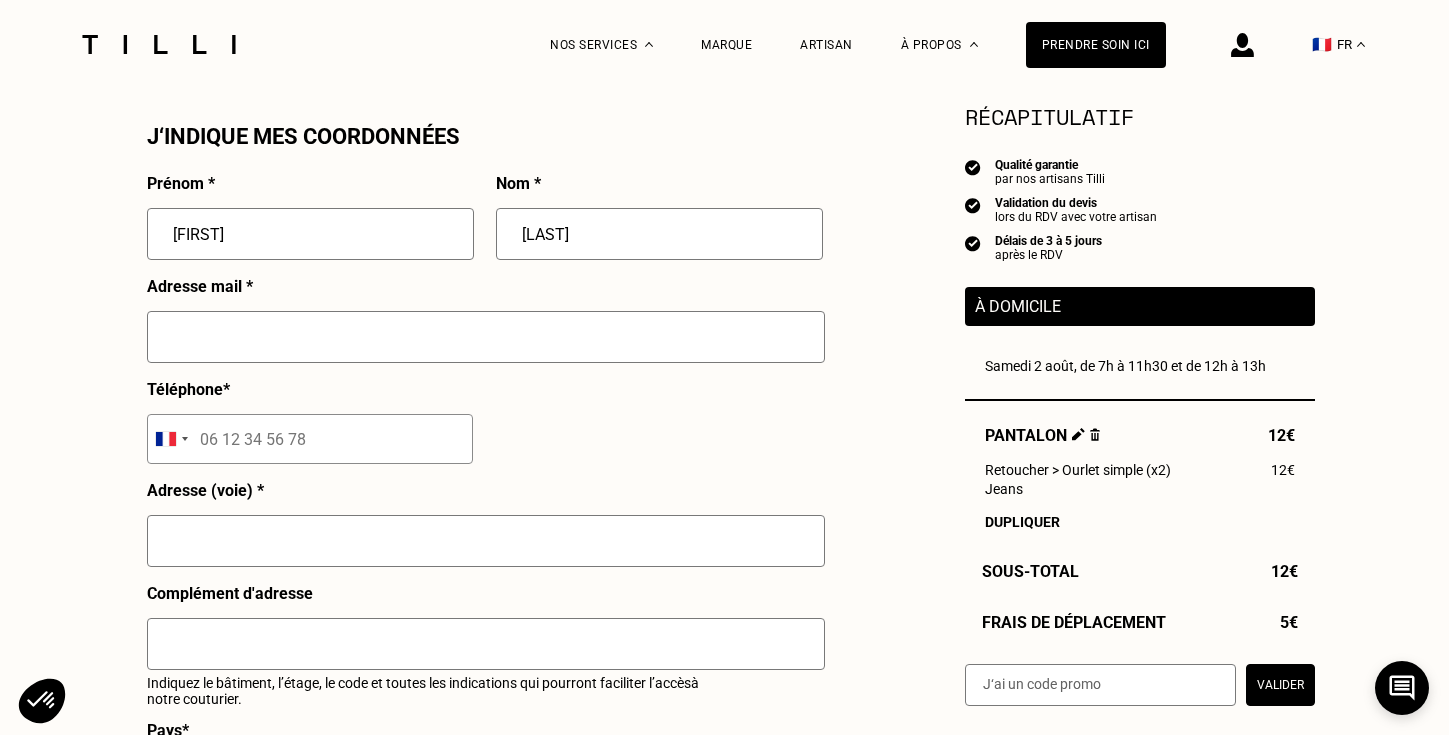 type on "[PHONE]" 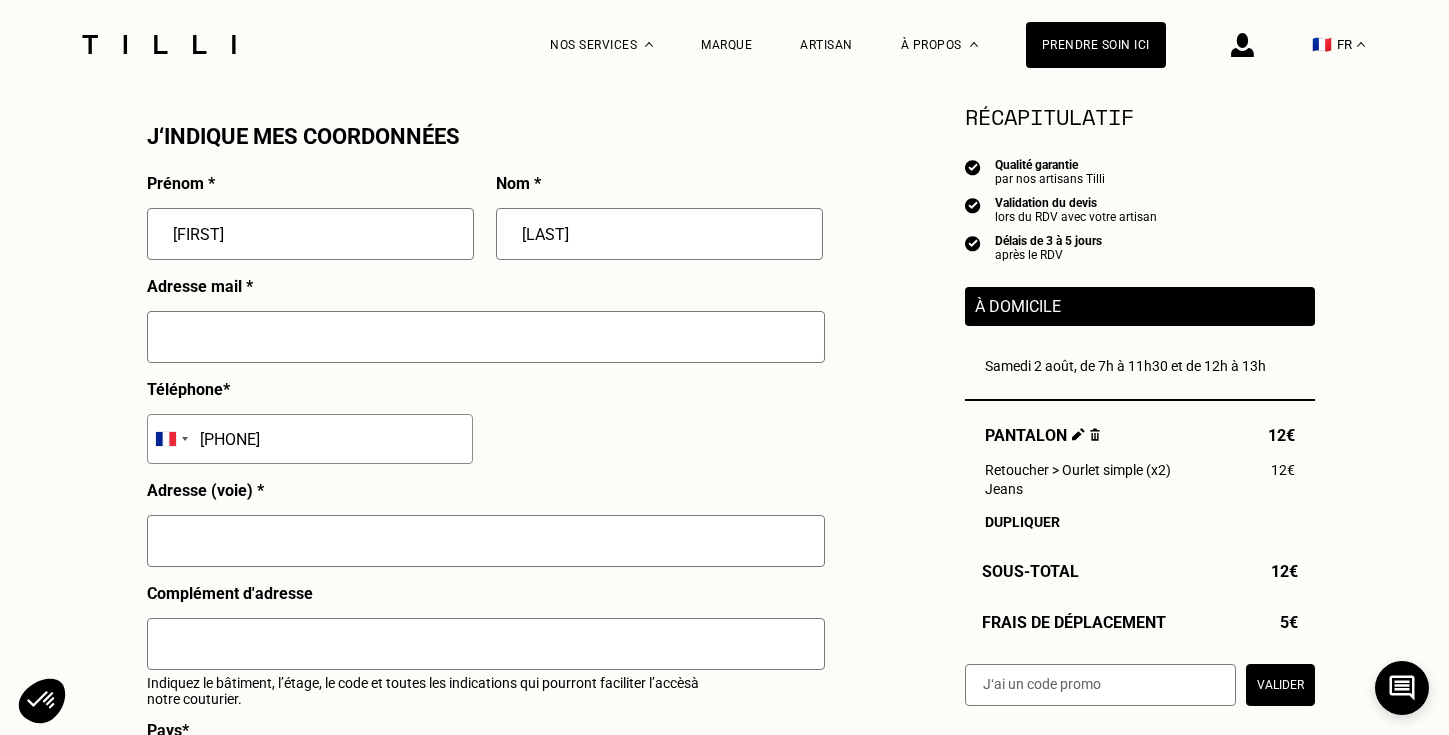 type on "[NUMBER] [STREET], [CITY], [COUNTRY]" 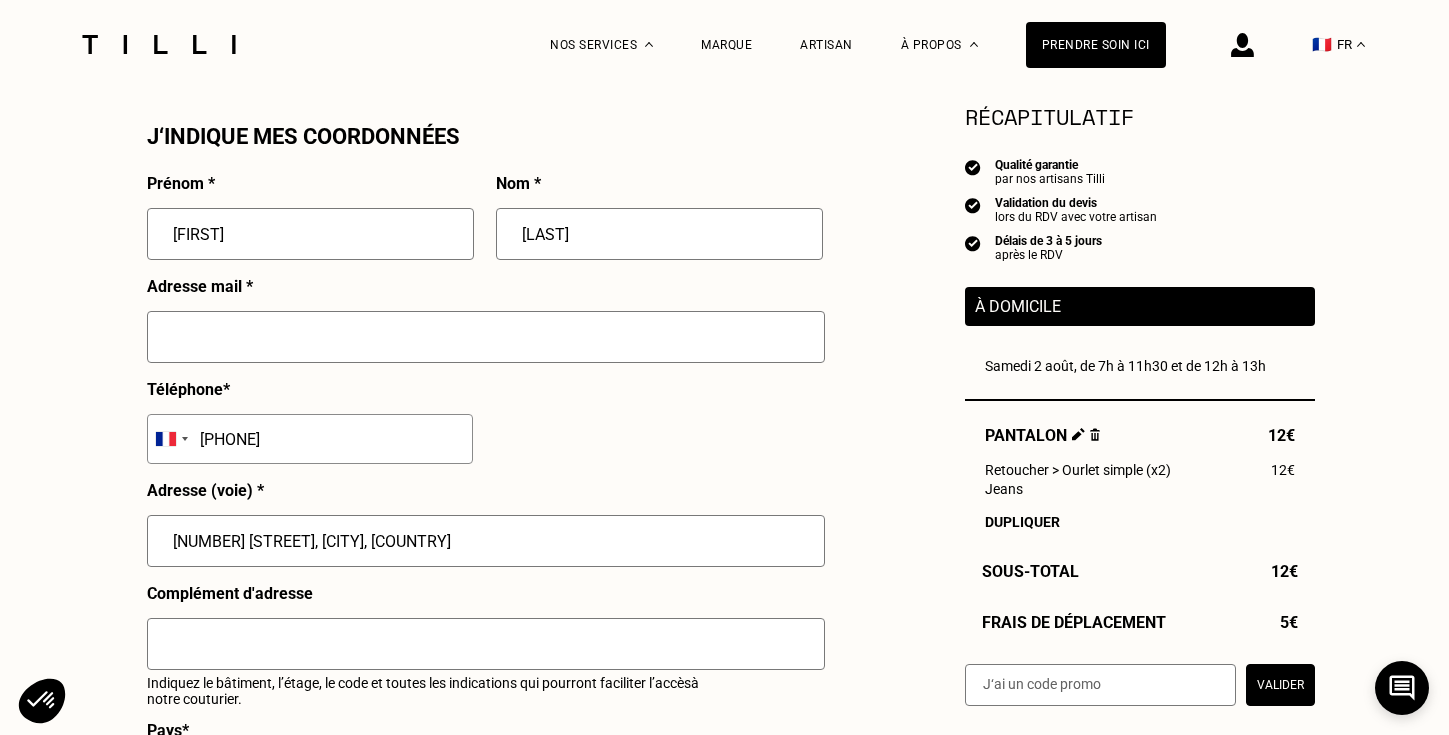 type on "[CITY]" 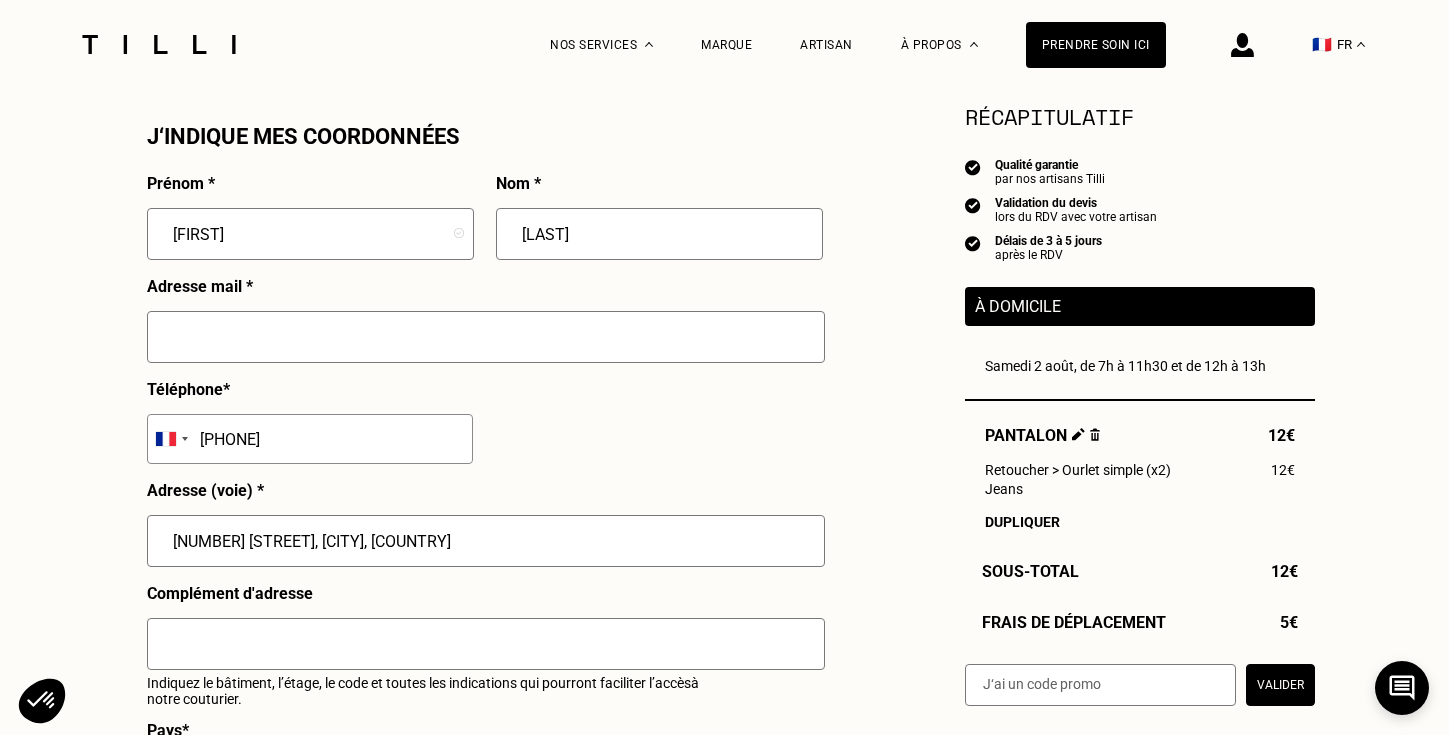 click on "Prénom * [LAST] Nom * [LAST] Adresse mail * [EMAIL] Téléphone * Afghanistan [PHONE] Albania [PHONE] Algeria [PHONE] American Samoa [PHONE] Andorra [PHONE] Angola [PHONE] Anguilla [PHONE] Antigua & Barbuda [PHONE] Argentina [PHONE] Armenia [PHONE] Aruba [PHONE] Ascension Island [PHONE] Australia [PHONE] Austria [PHONE] Azerbaijan [PHONE] Bahamas [PHONE] Bahrain [PHONE] Bangladesh [PHONE] Barbados [PHONE] Belarus [PHONE] Belgium [PHONE] Belize [PHONE] Benin [PHONE] Bermuda [PHONE] Bhutan [PHONE] Bolivia [PHONE] Bosnia & Herzegovina [PHONE] Botswana [PHONE] Brazil [PHONE] British Indian Ocean Territory [PHONE] British Virgin Islands [PHONE] Brunei [PHONE] Bulgaria [PHONE] Burkina Faso [PHONE] Burundi [PHONE] Cambodia [PHONE] Cameroon [PHONE] Canada [PHONE] Cape Verde [PHONE] Caribbean Netherlands [PHONE] Cayman Islands [PHONE] Central African Republic [PHONE] Chad [PHONE] Chile [PHONE] China [PHONE] Christmas Island [PHONE] Cocos (Keeling) Islands [PHONE] Colombia [PHONE] Comoros [PHONE] Congo - Brazzaville [PHONE] Congo - Kinshasa [PHONE] Cook Islands [PHONE] Costa Rica [PHONE] Croatia [PHONE] Cuba [PHONE] Curaçao [PHONE] Cyprus [PHONE] Czech Republic [PHONE] Côte d’Ivoire [PHONE] Denmark [PHONE] Djibouti [PHONE] Dominica [PHONE]" at bounding box center [485, 591] 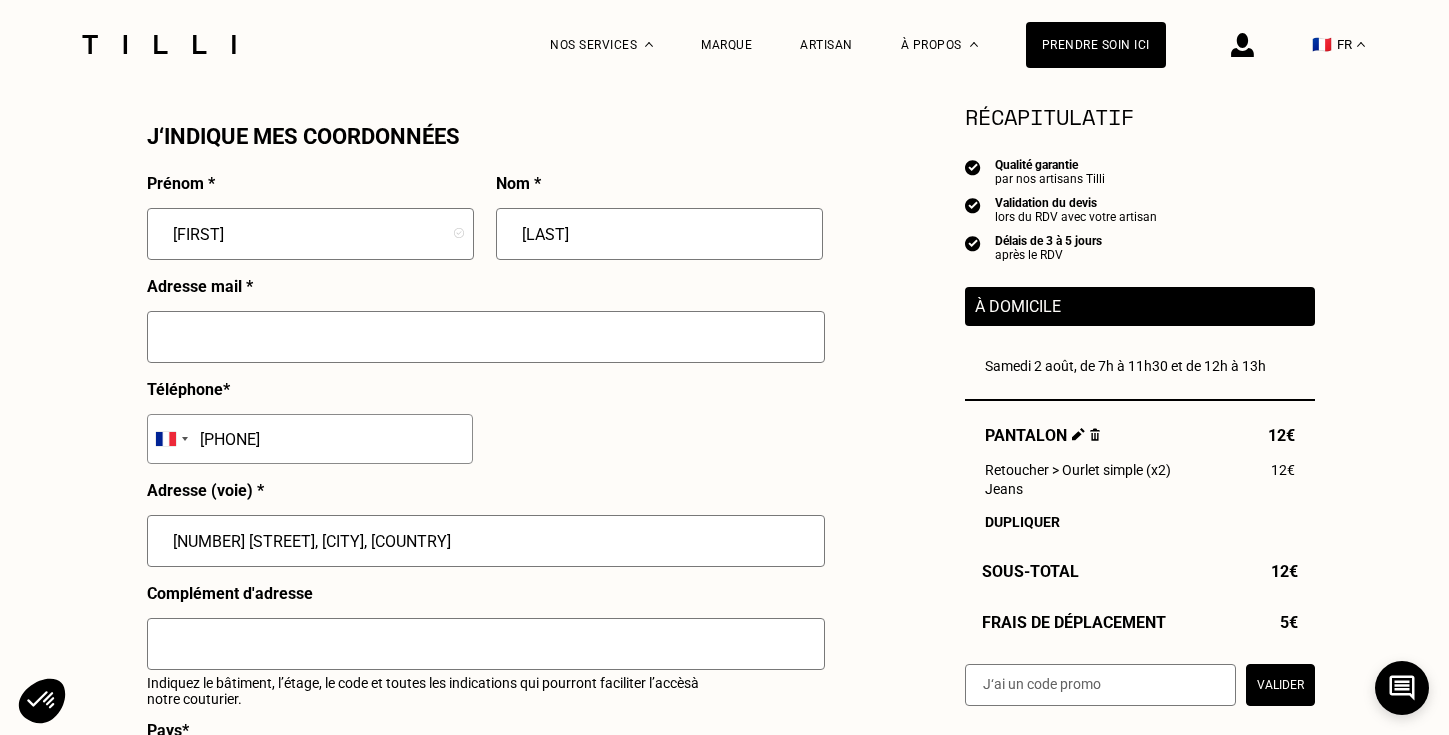 type on "[EMAIL]" 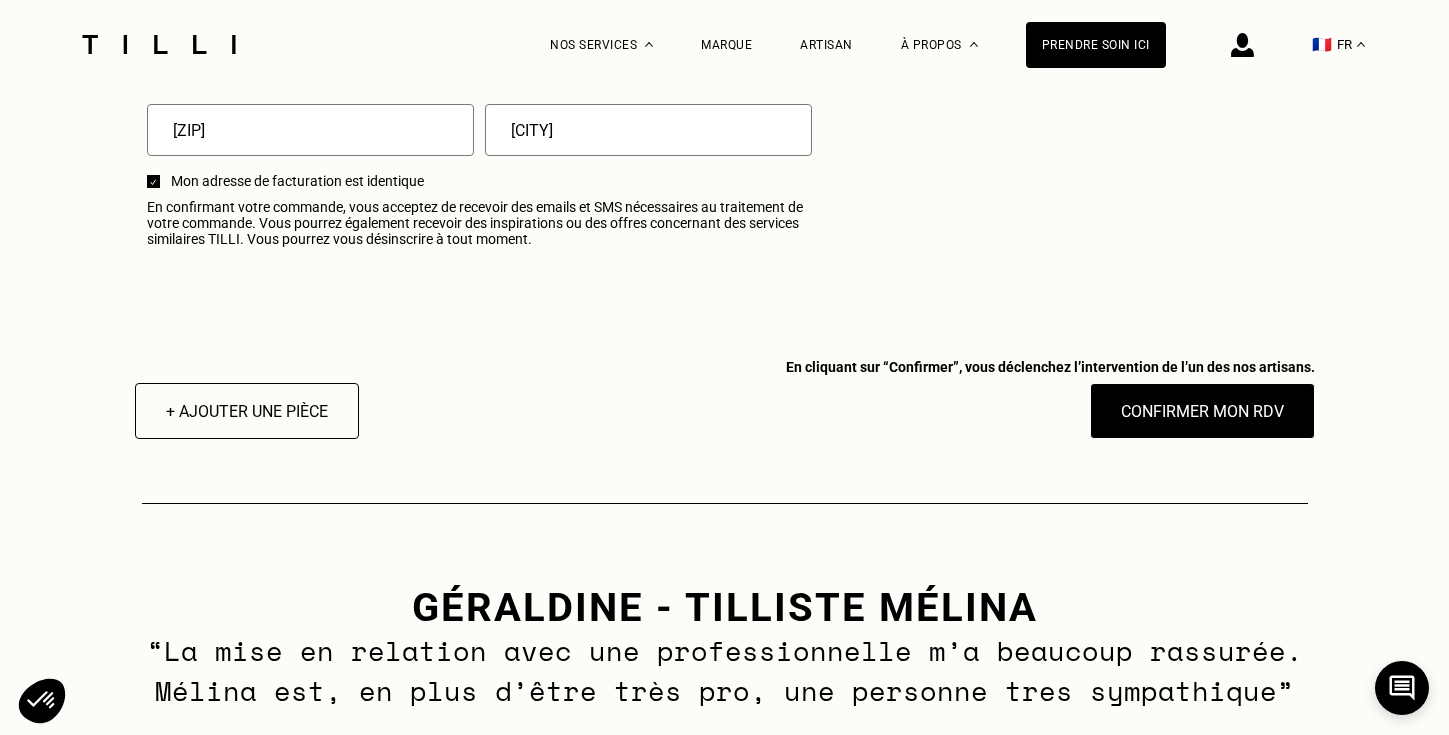 scroll, scrollTop: 2608, scrollLeft: 0, axis: vertical 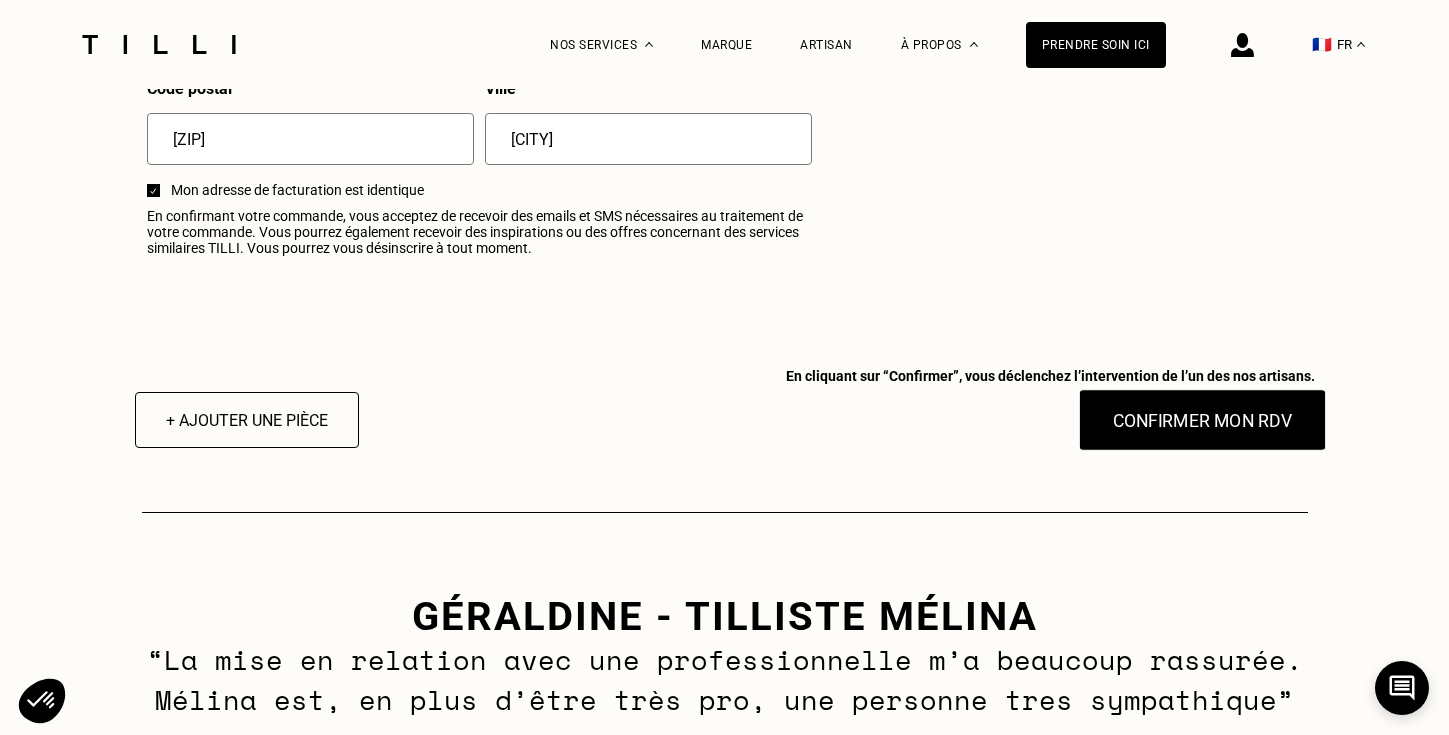 click on "Confirmer mon RDV" at bounding box center [1202, 420] 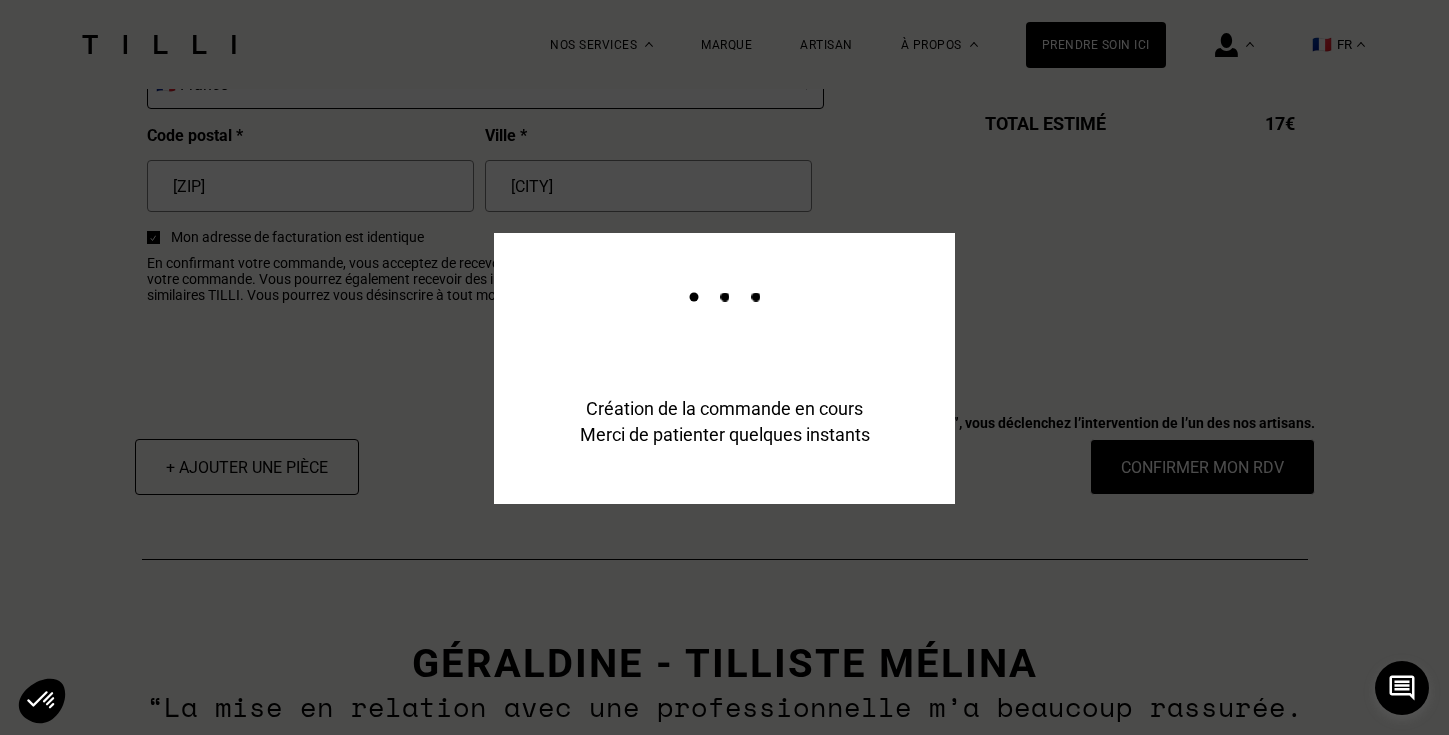 scroll, scrollTop: 0, scrollLeft: 0, axis: both 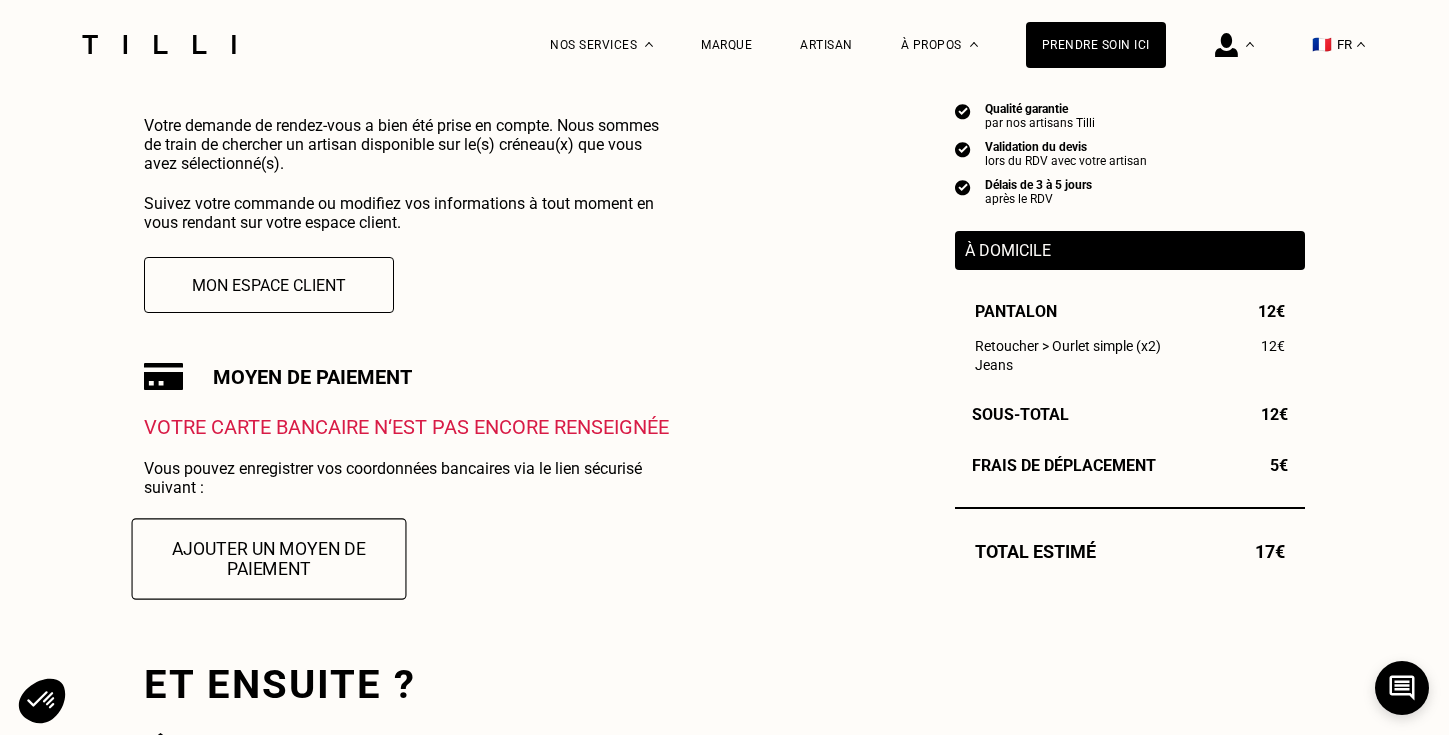 click on "Ajouter un moyen de paiement" at bounding box center [269, 558] 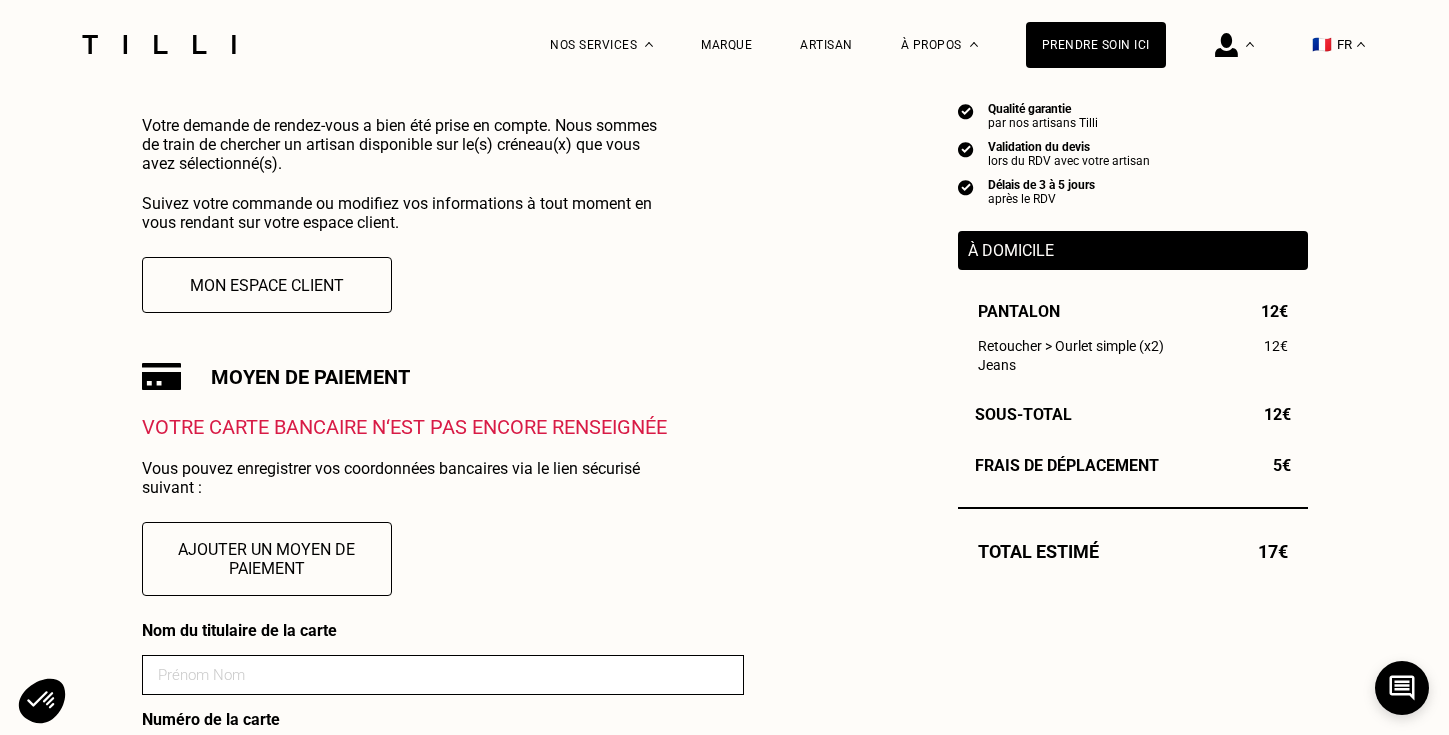 click at bounding box center [443, 675] 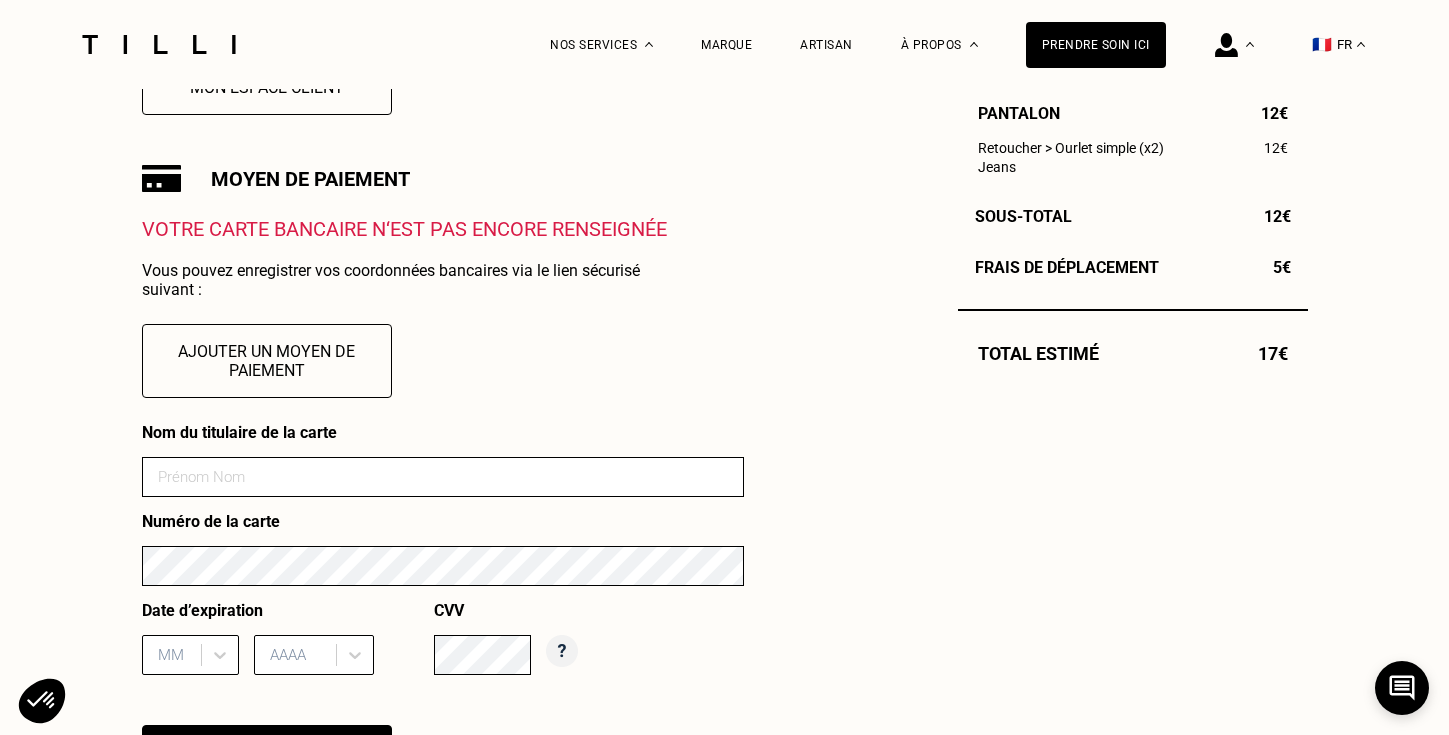 scroll, scrollTop: 673, scrollLeft: 0, axis: vertical 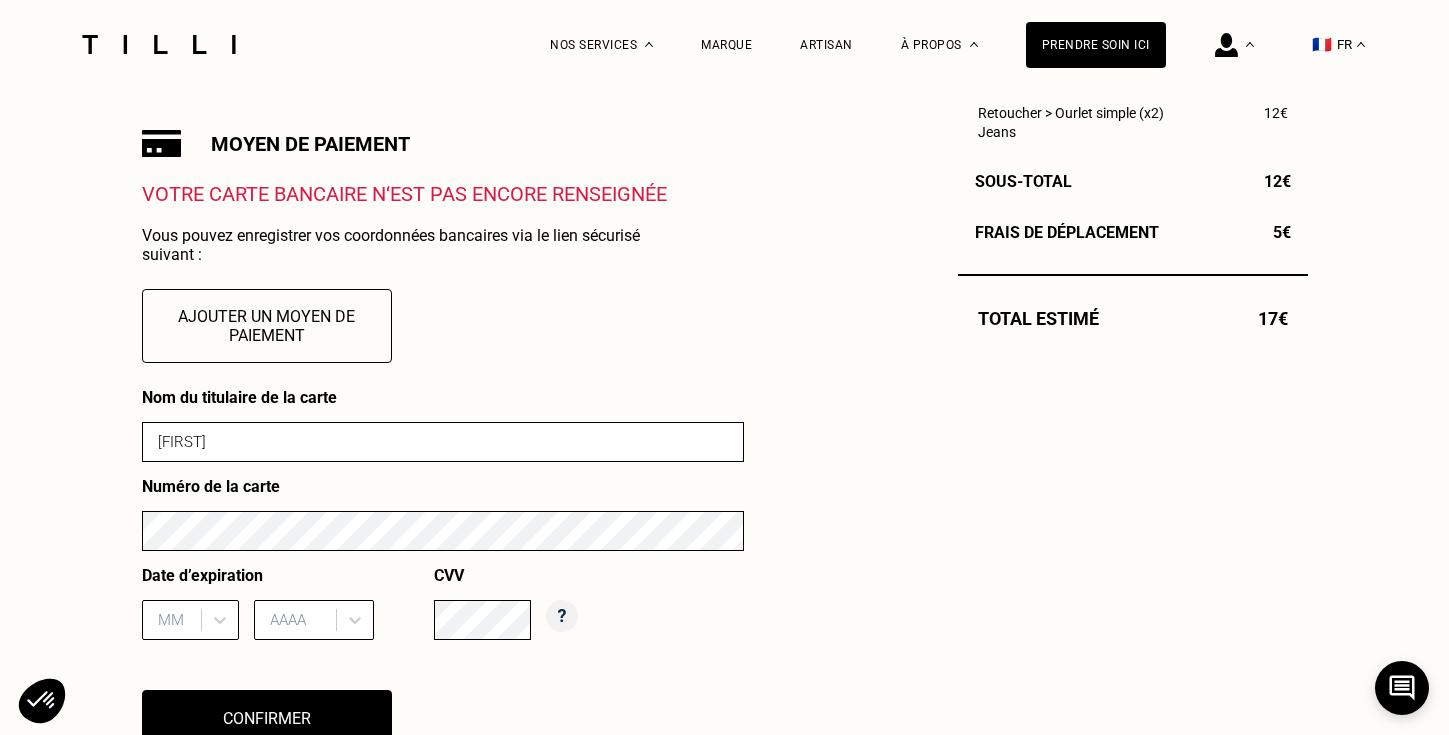 type on "[FIRST] [LAST]" 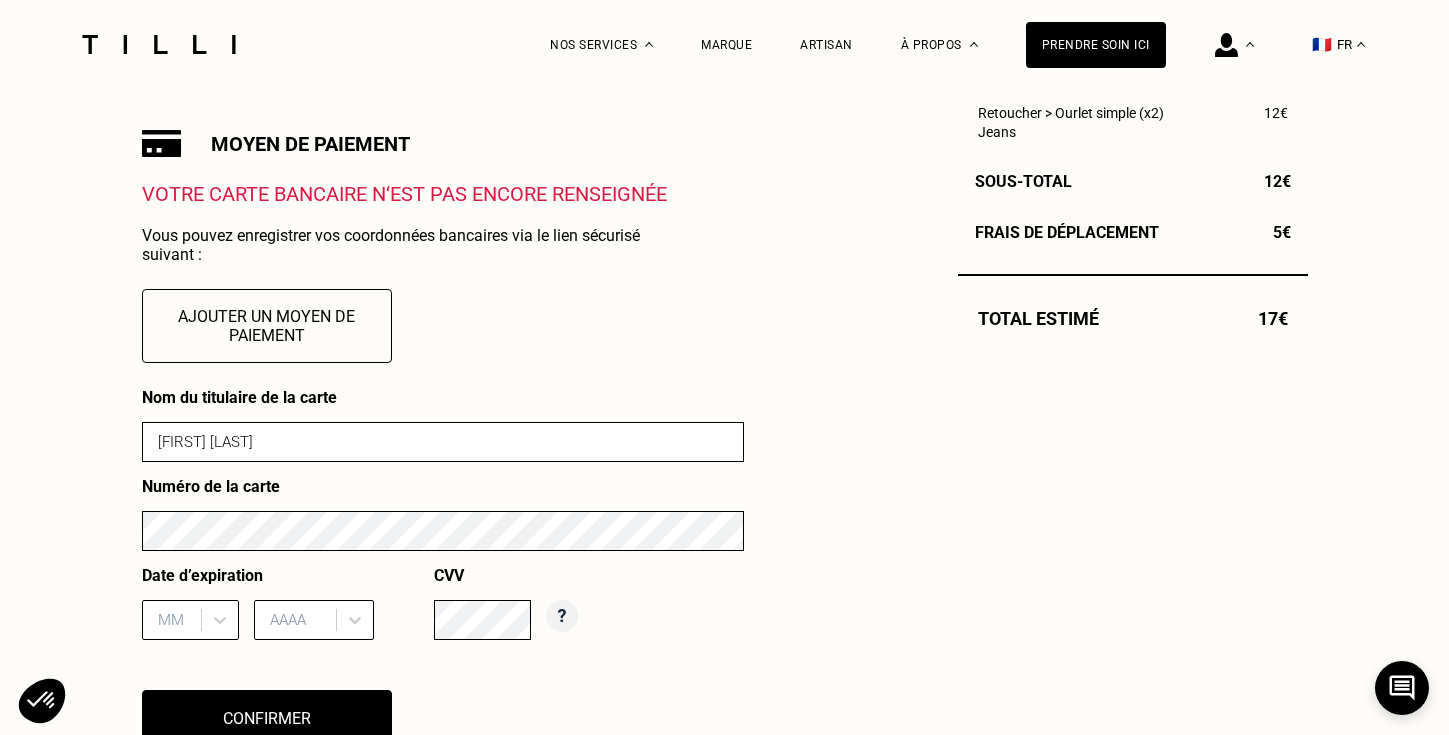 type on "06" 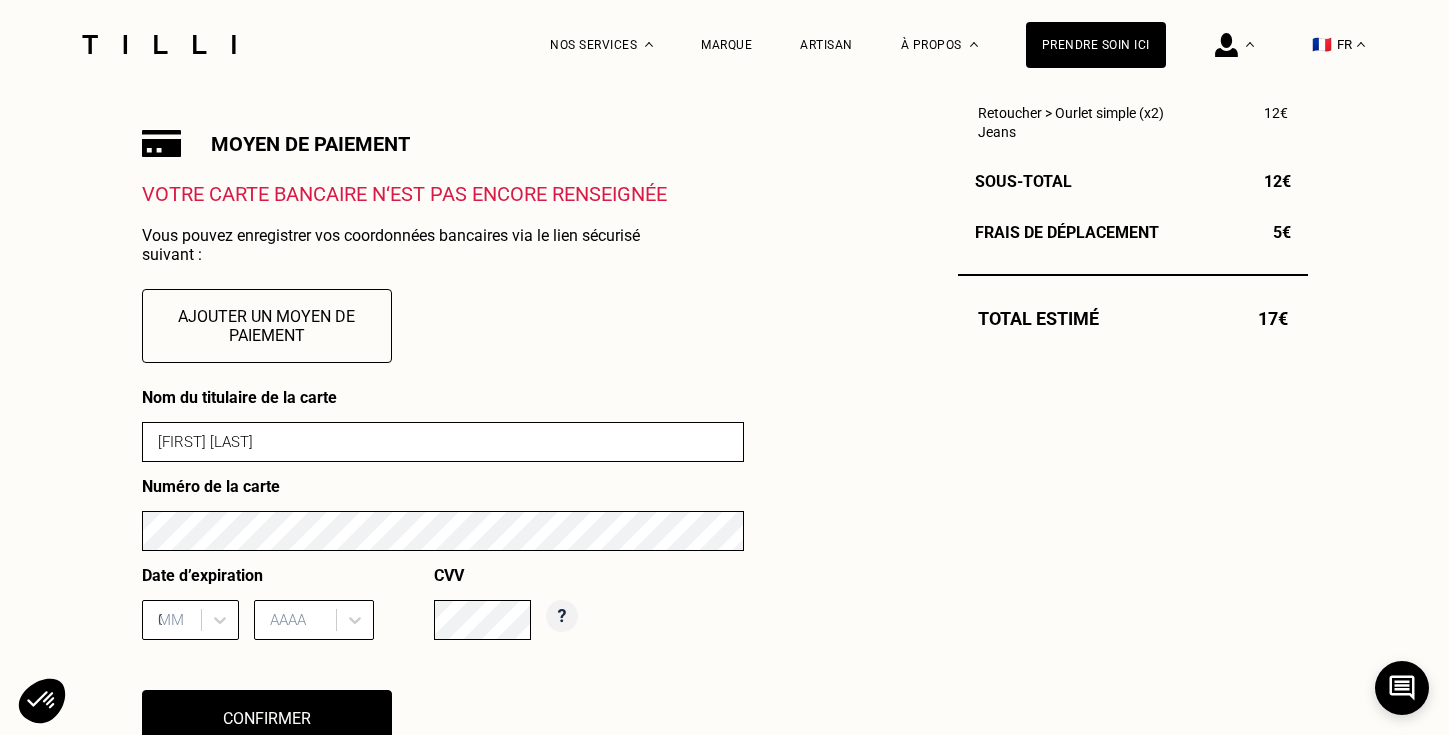 type on "2027" 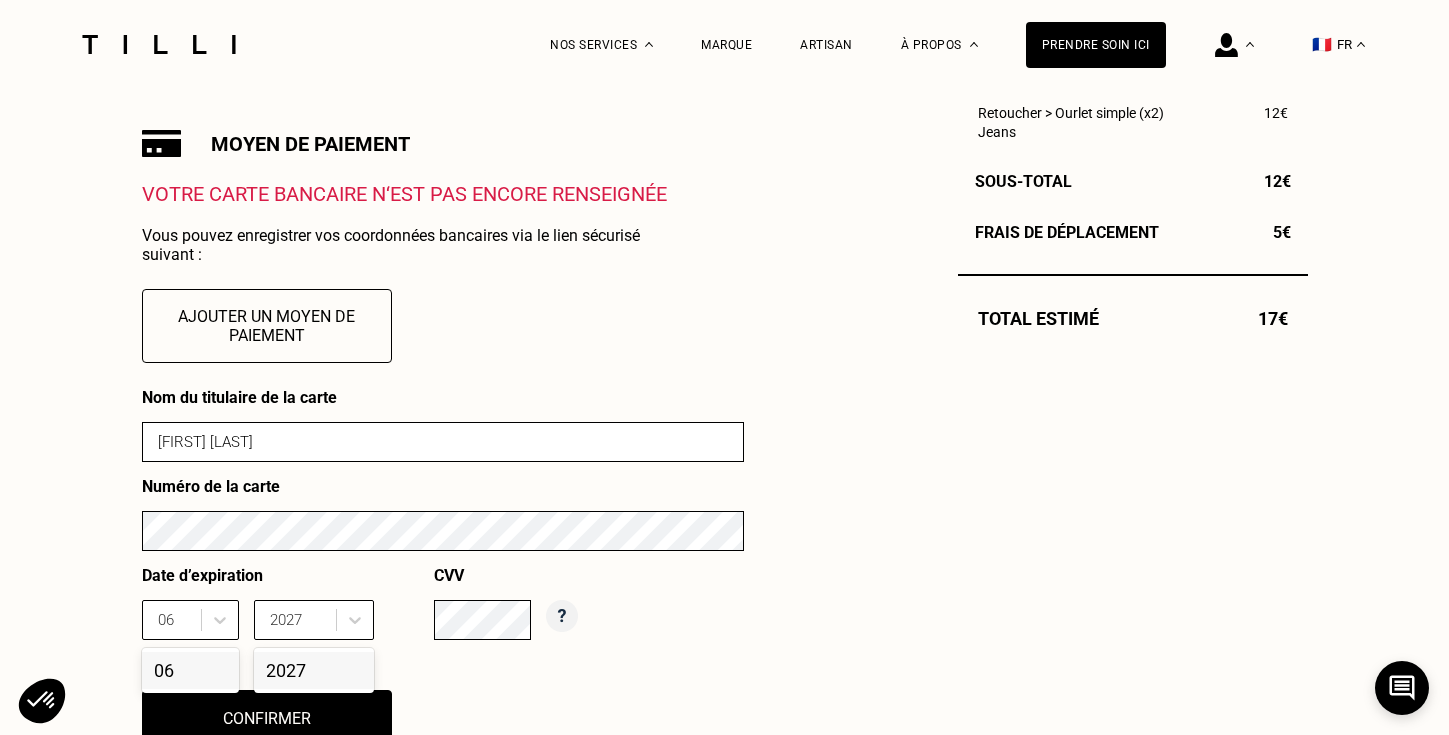 scroll, scrollTop: 711, scrollLeft: 0, axis: vertical 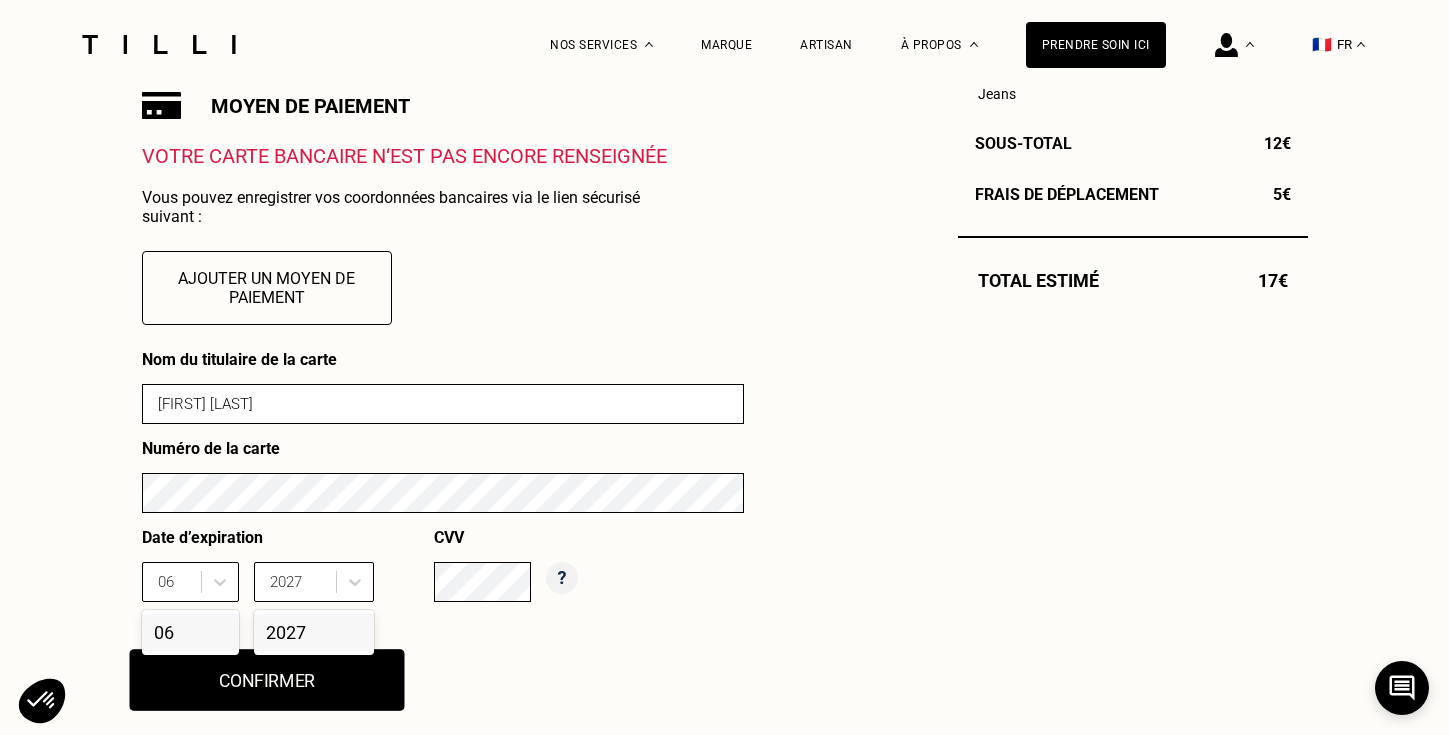 click on "Confirmer" at bounding box center (266, 680) 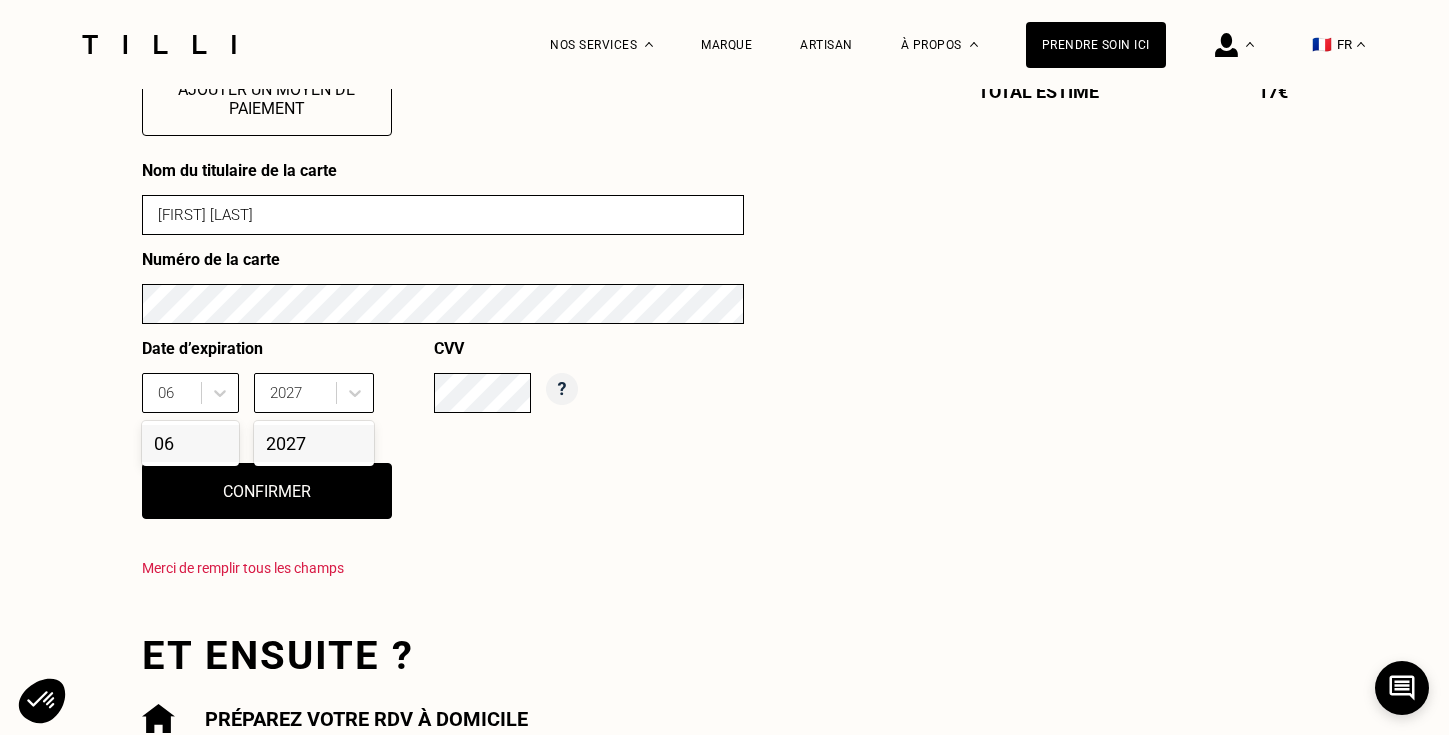 scroll, scrollTop: 922, scrollLeft: 0, axis: vertical 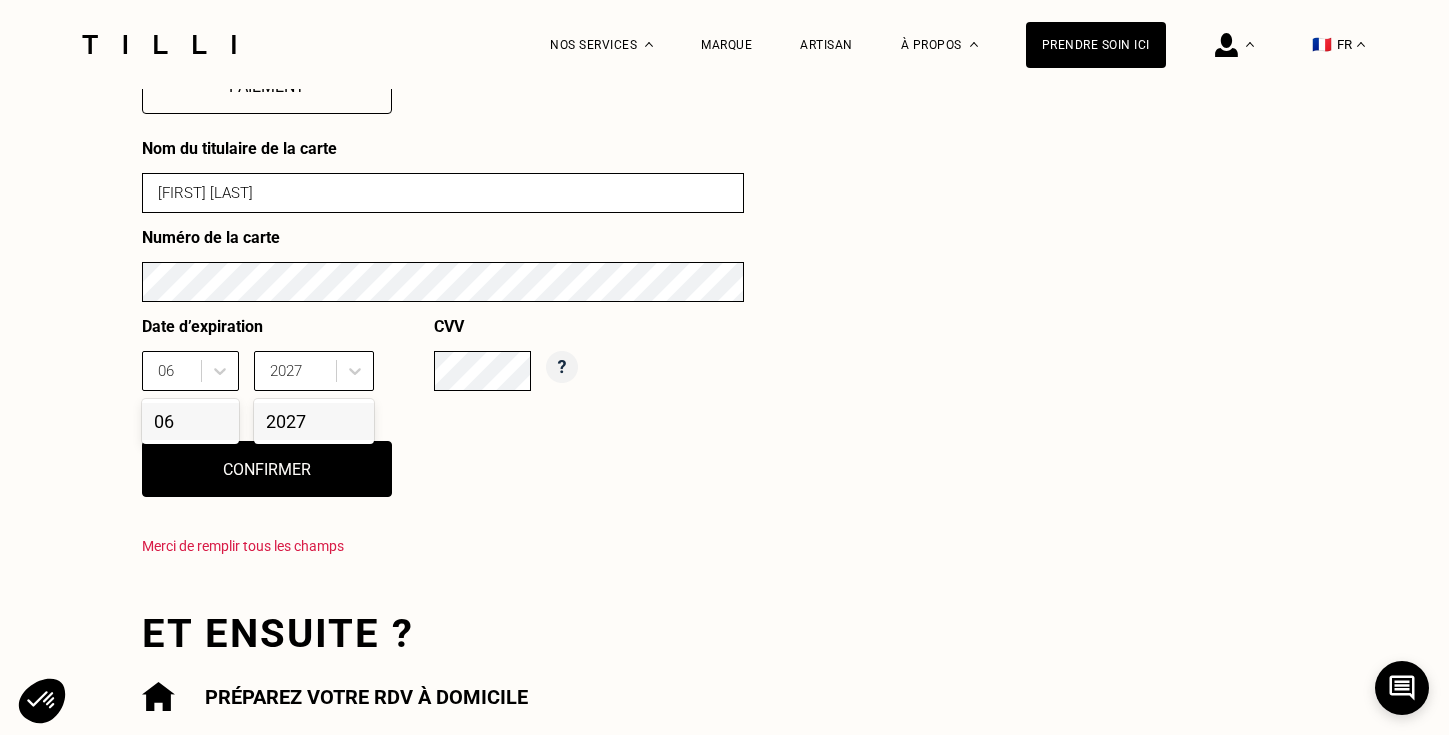 click on "06" at bounding box center [190, 421] 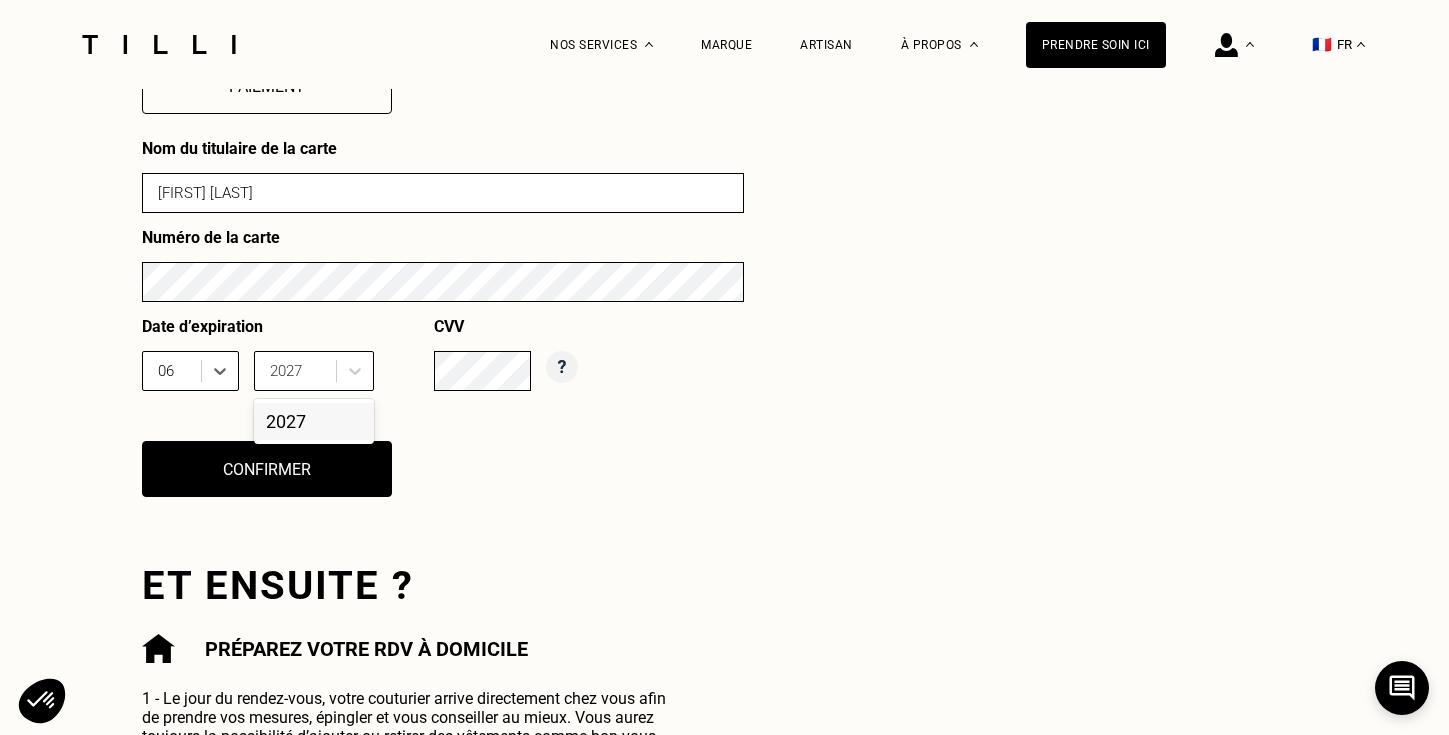 click on "2027" at bounding box center (314, 421) 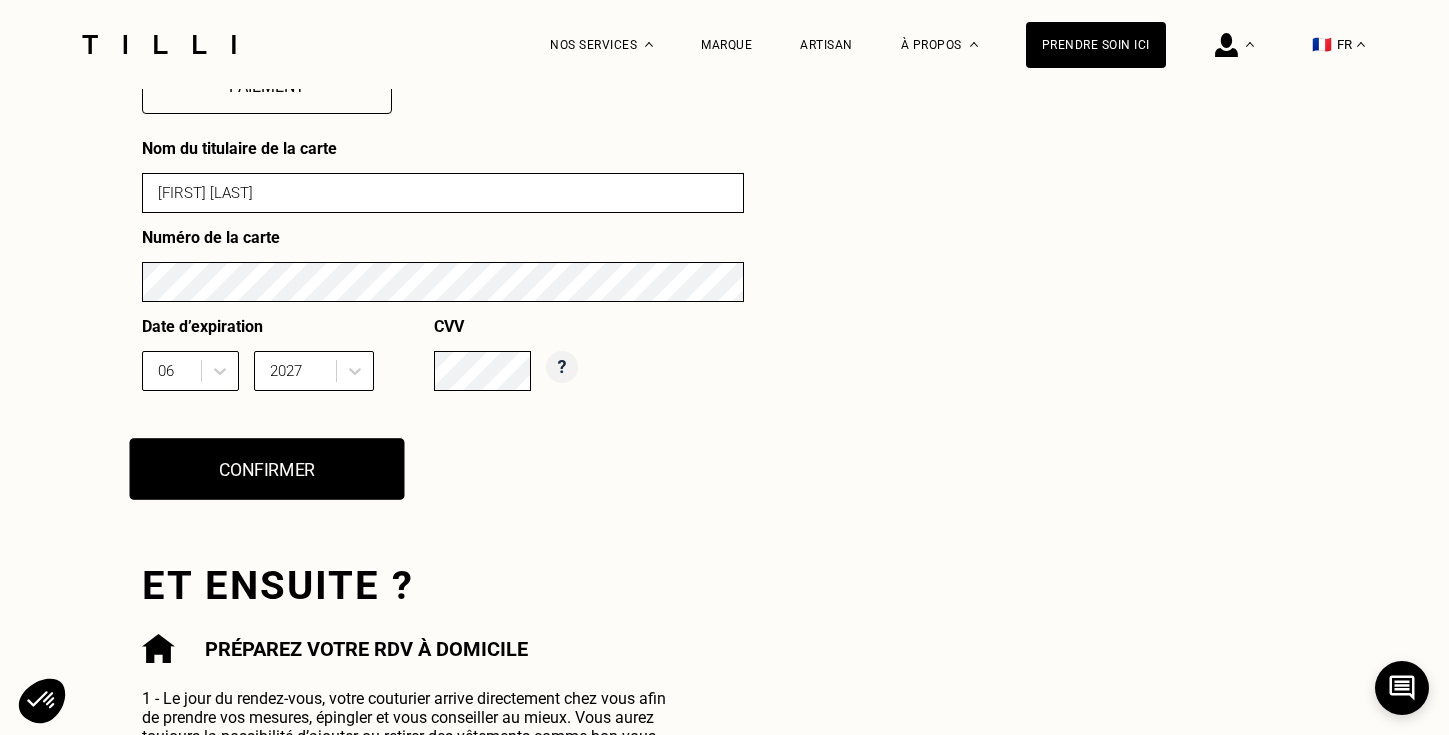 click on "Confirmer" at bounding box center [266, 469] 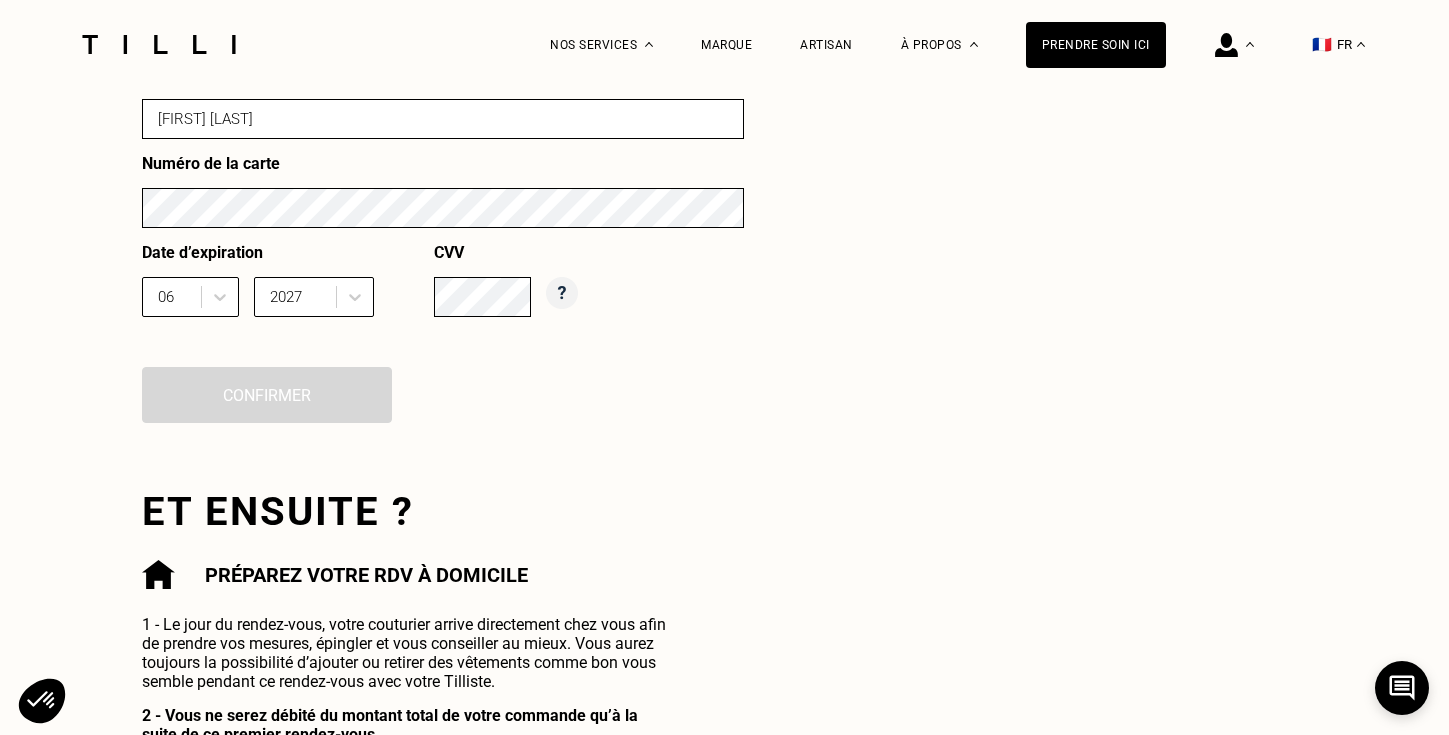 scroll, scrollTop: 1161, scrollLeft: 0, axis: vertical 